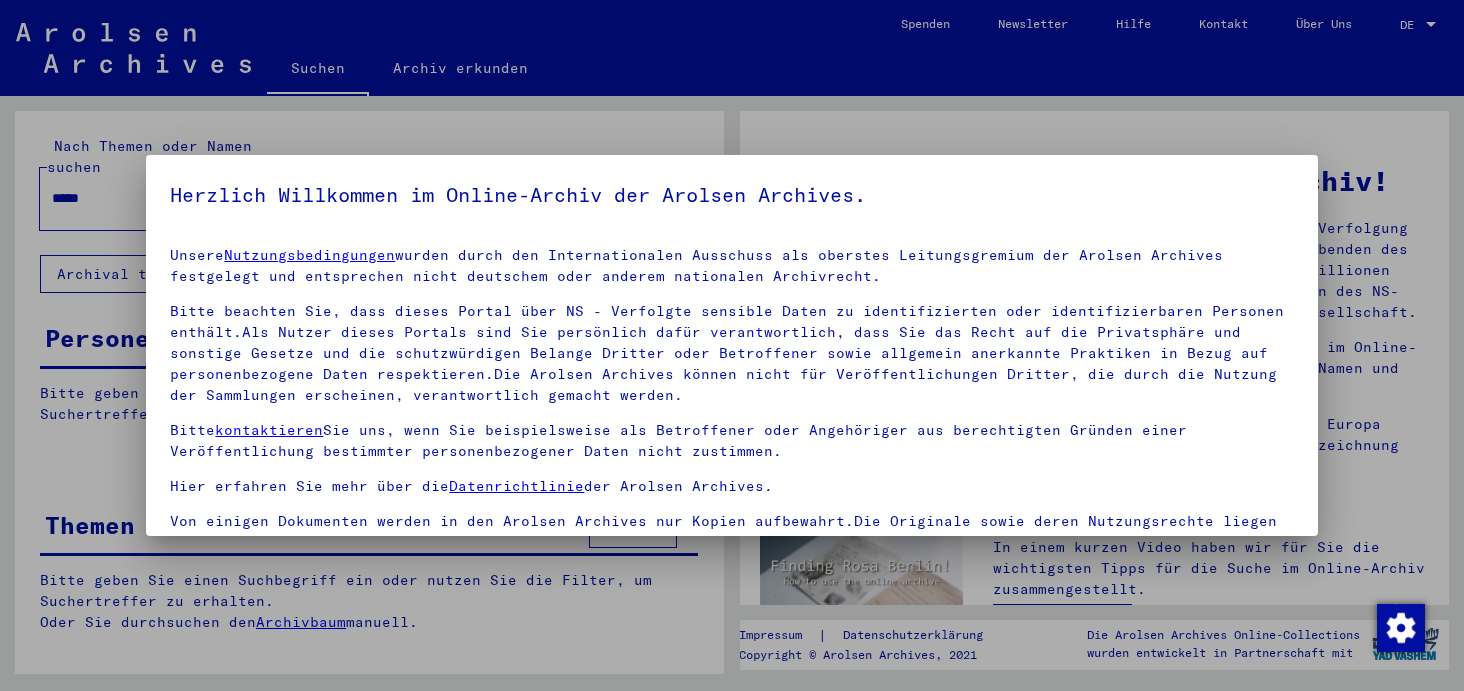 scroll, scrollTop: 0, scrollLeft: 0, axis: both 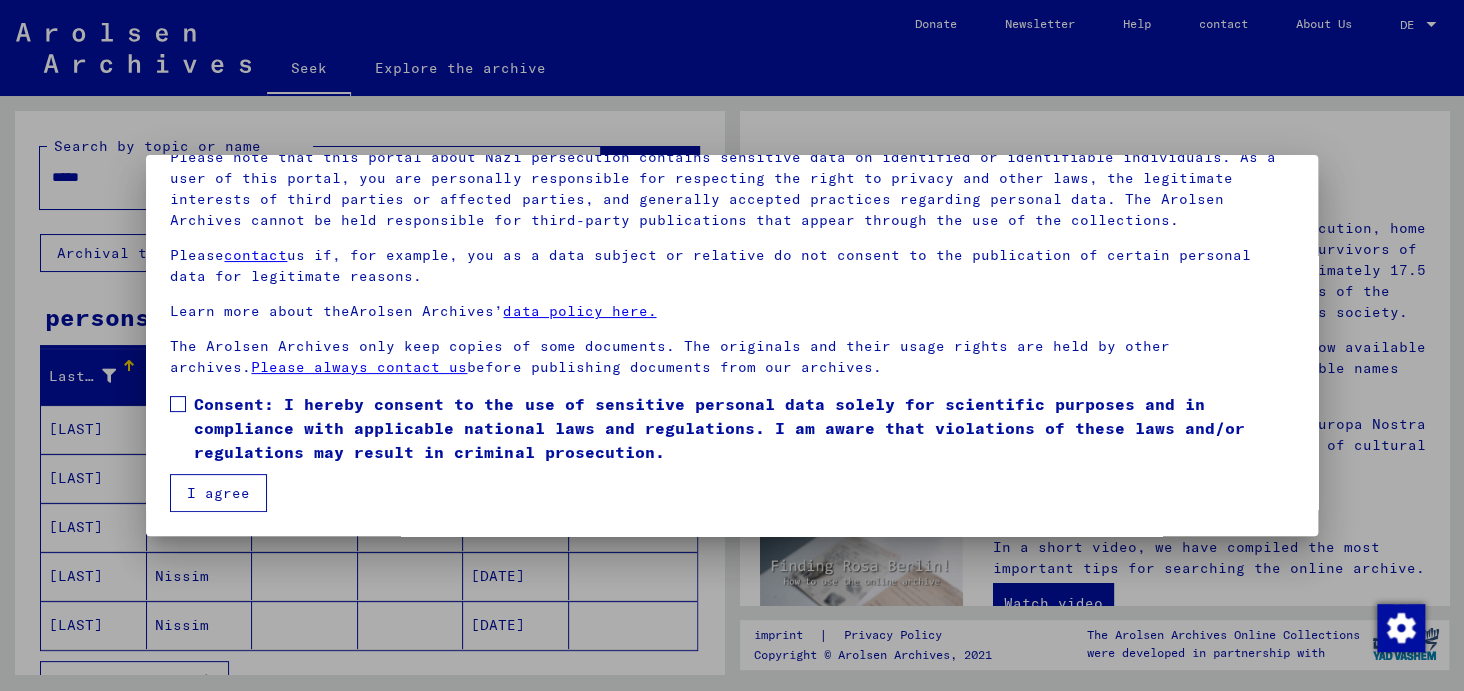 click on "Consent: I hereby consent to the use of sensitive personal data solely for scientific purposes and in compliance with applicable national laws and regulations. I am aware that violations of these laws and/or regulations may result in criminal prosecution." at bounding box center (731, 428) 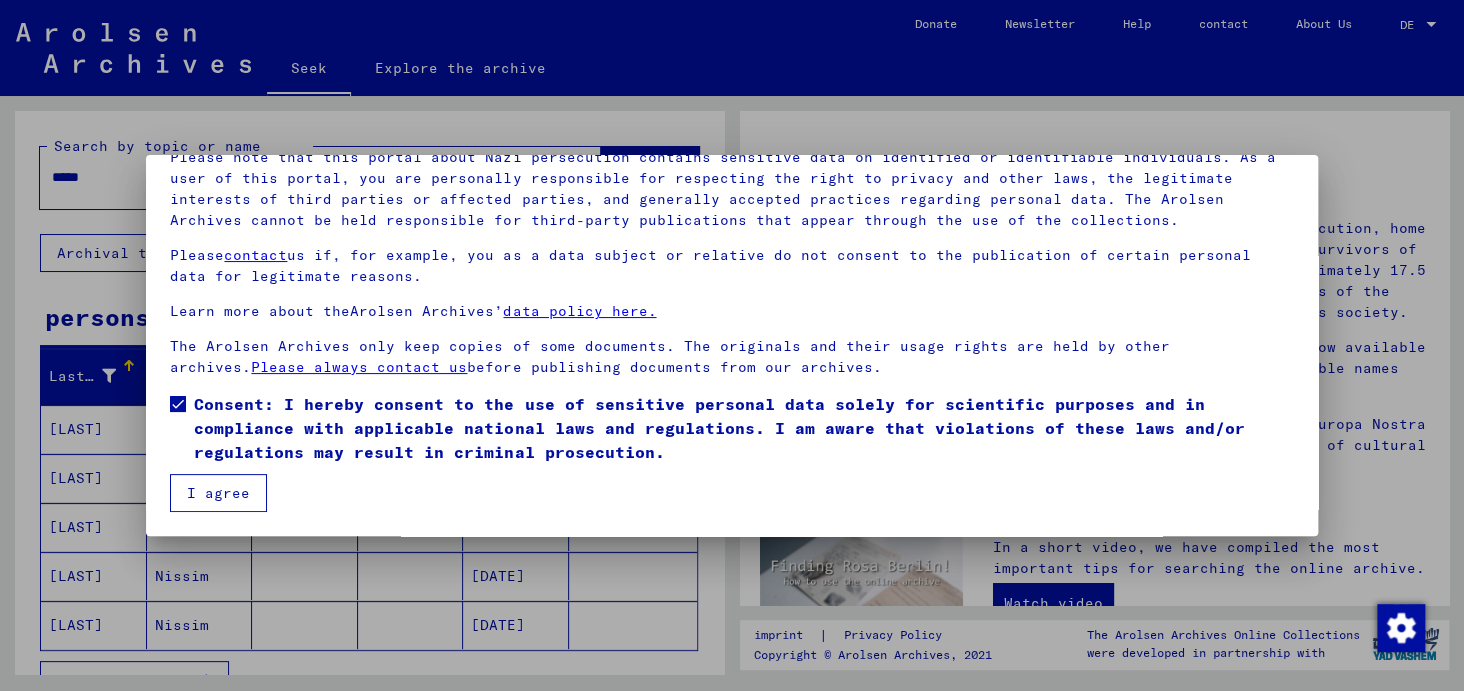 click on "I agree" at bounding box center [218, 493] 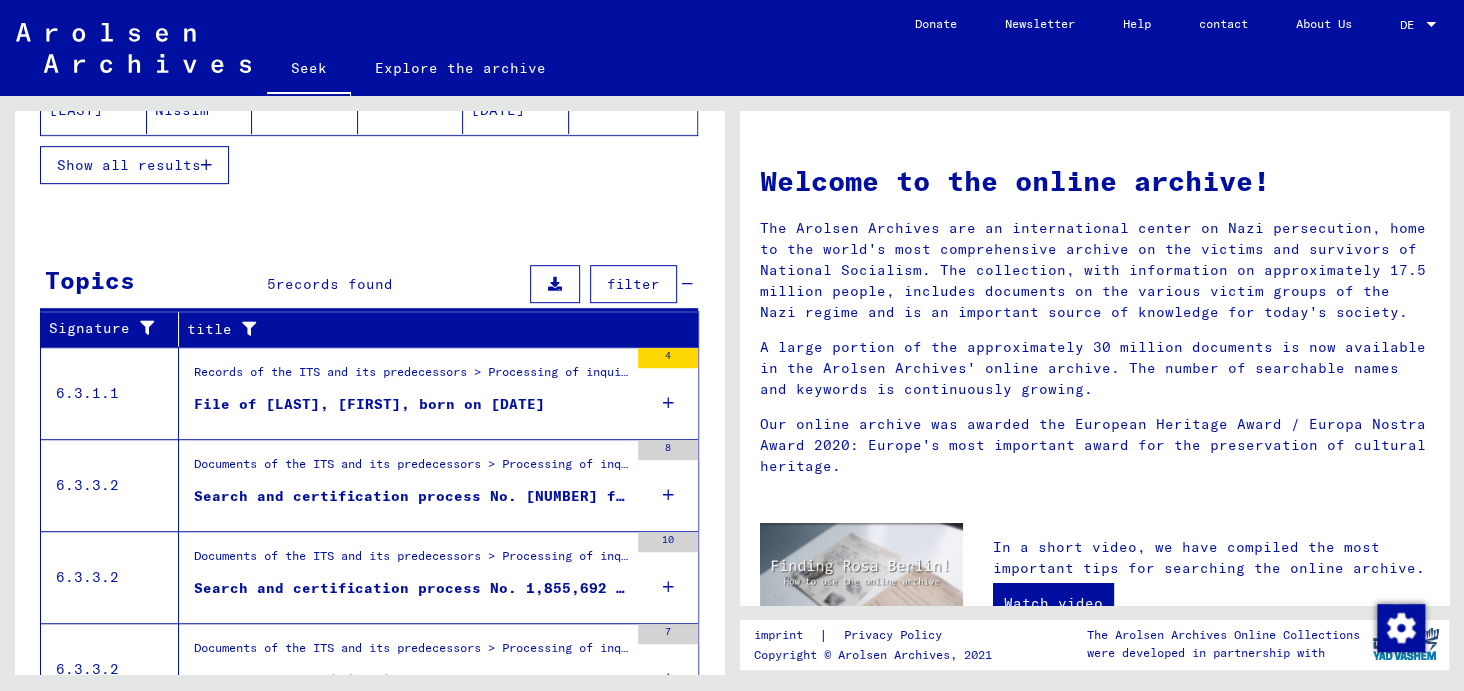 scroll, scrollTop: 300, scrollLeft: 0, axis: vertical 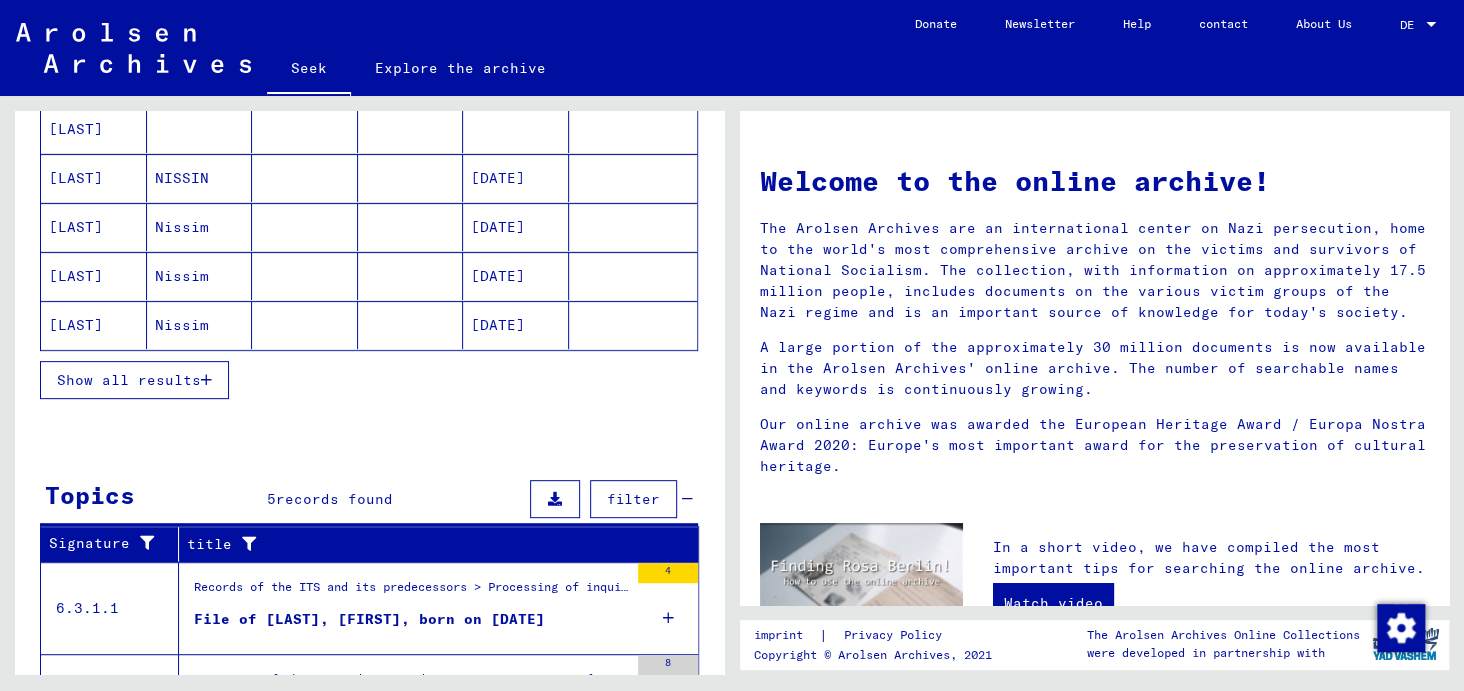click on "Show all results" at bounding box center (129, 380) 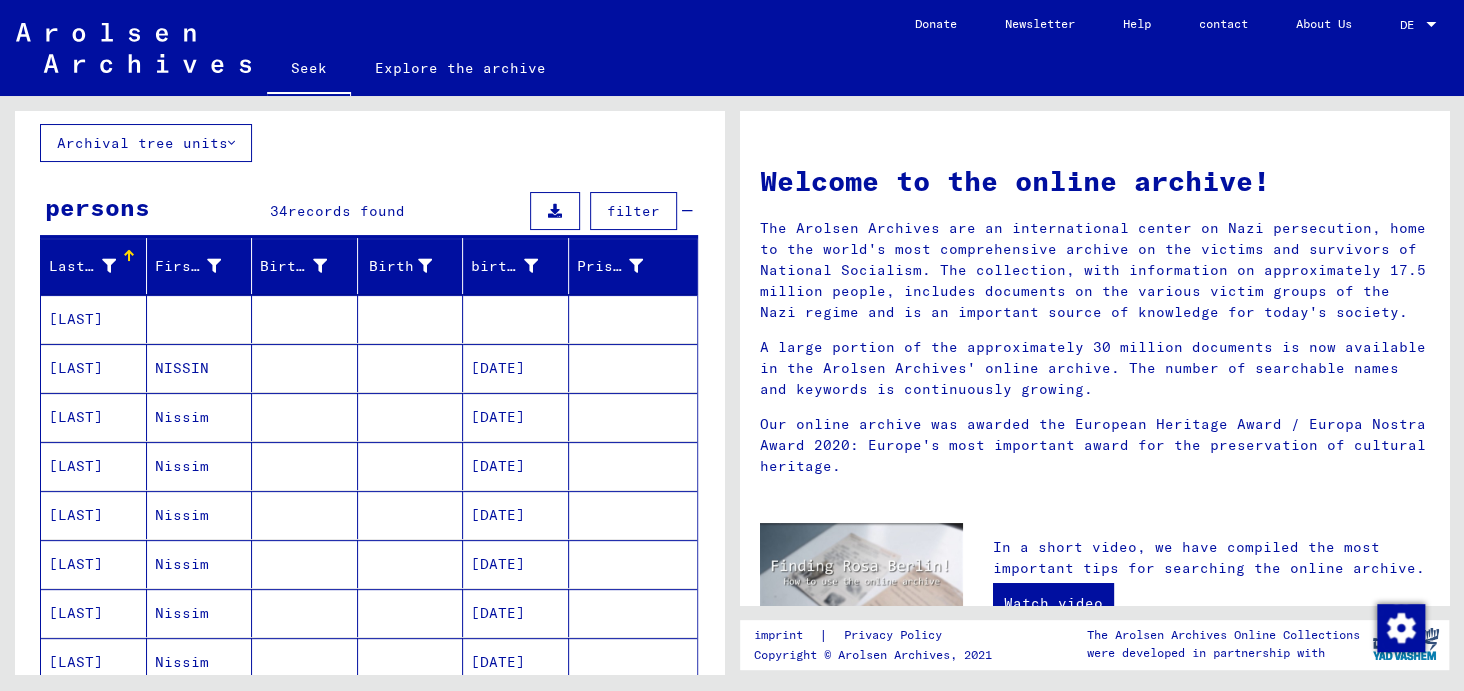 scroll, scrollTop: 99, scrollLeft: 0, axis: vertical 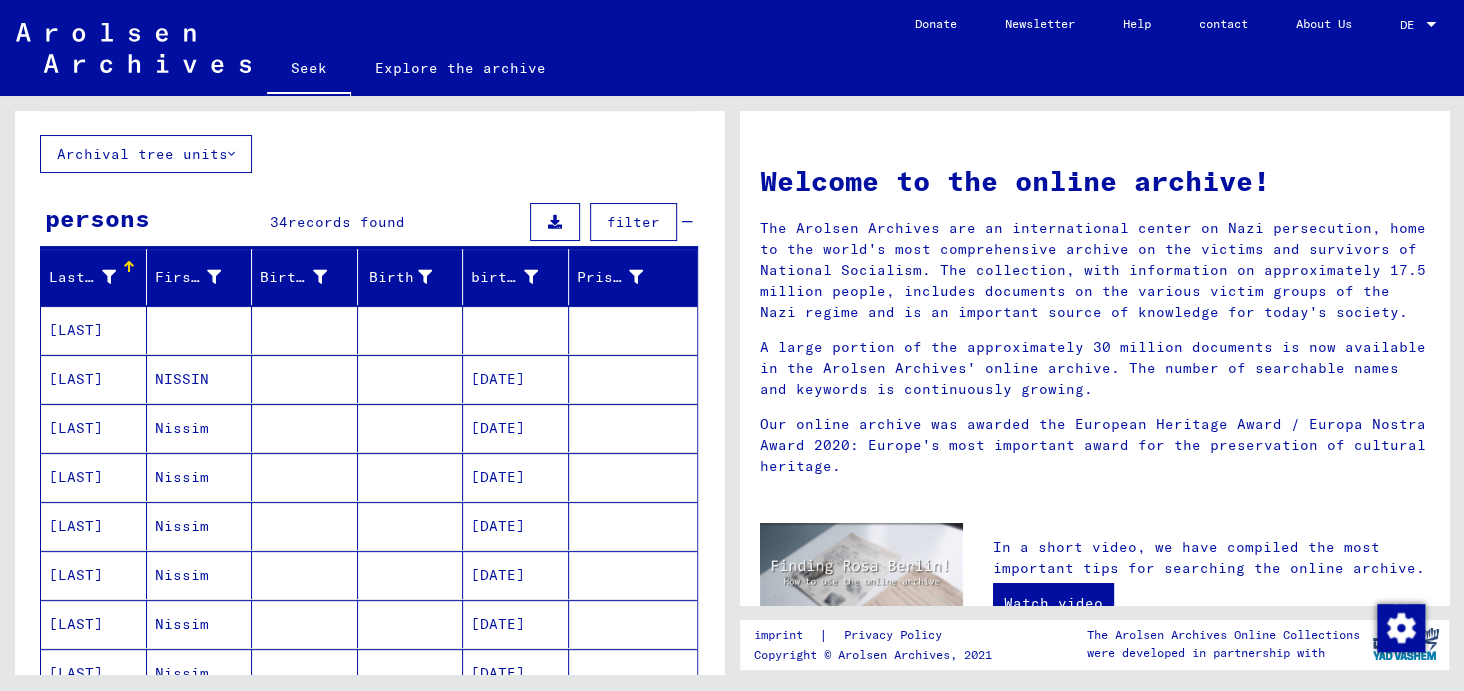 click on "[LAST]" at bounding box center (76, 379) 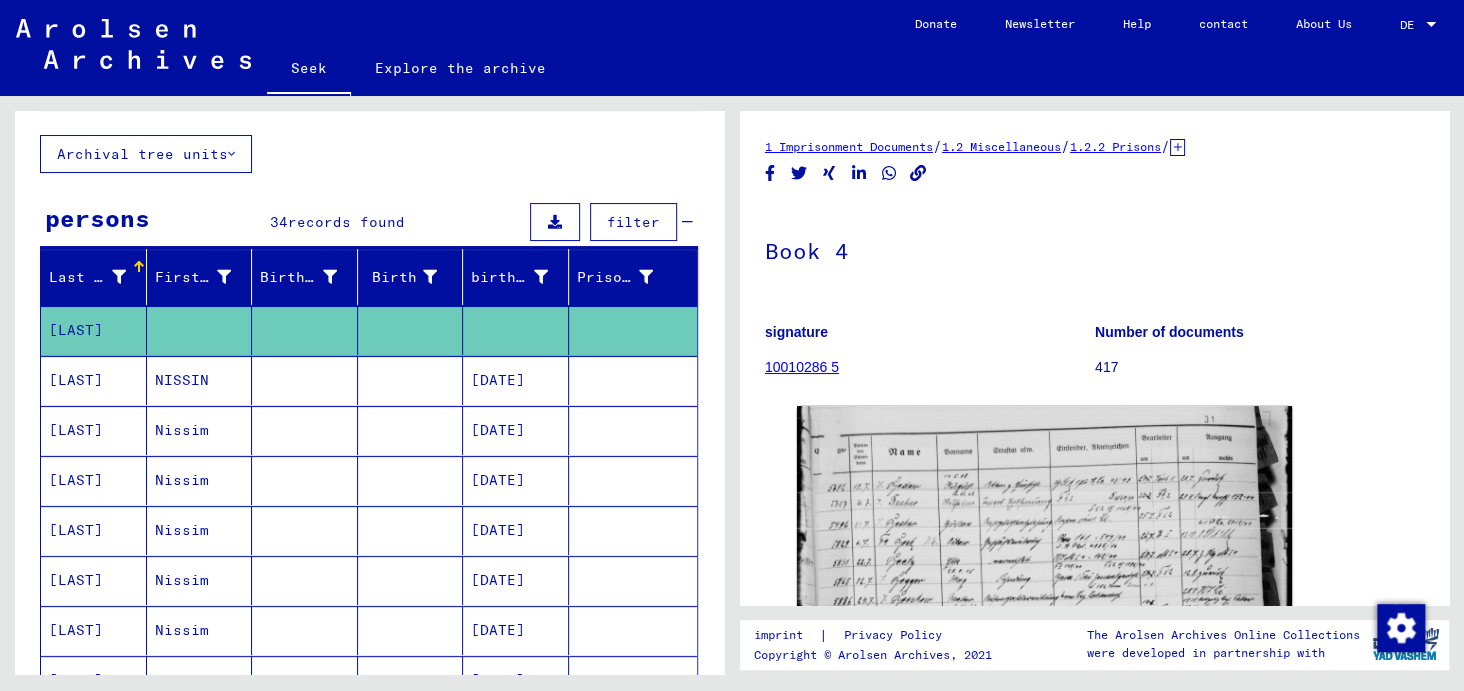 scroll, scrollTop: 0, scrollLeft: 0, axis: both 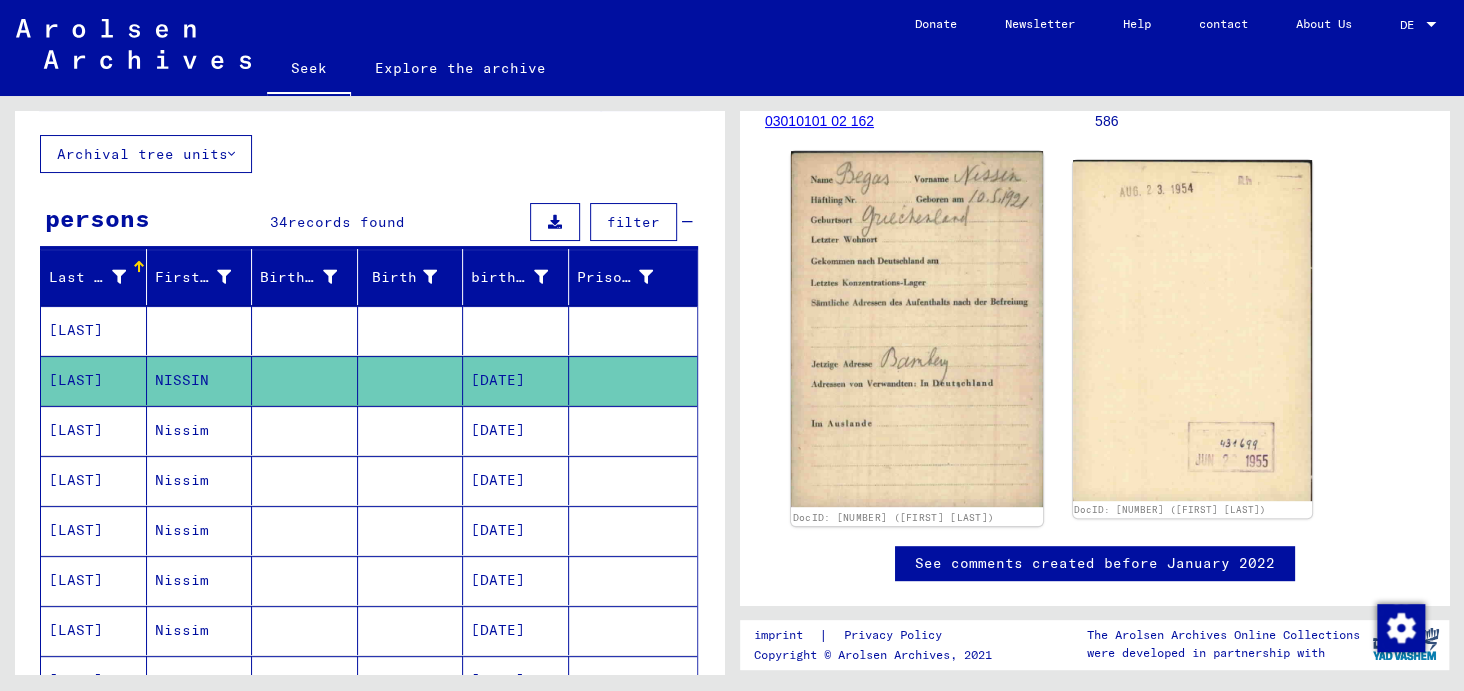 click 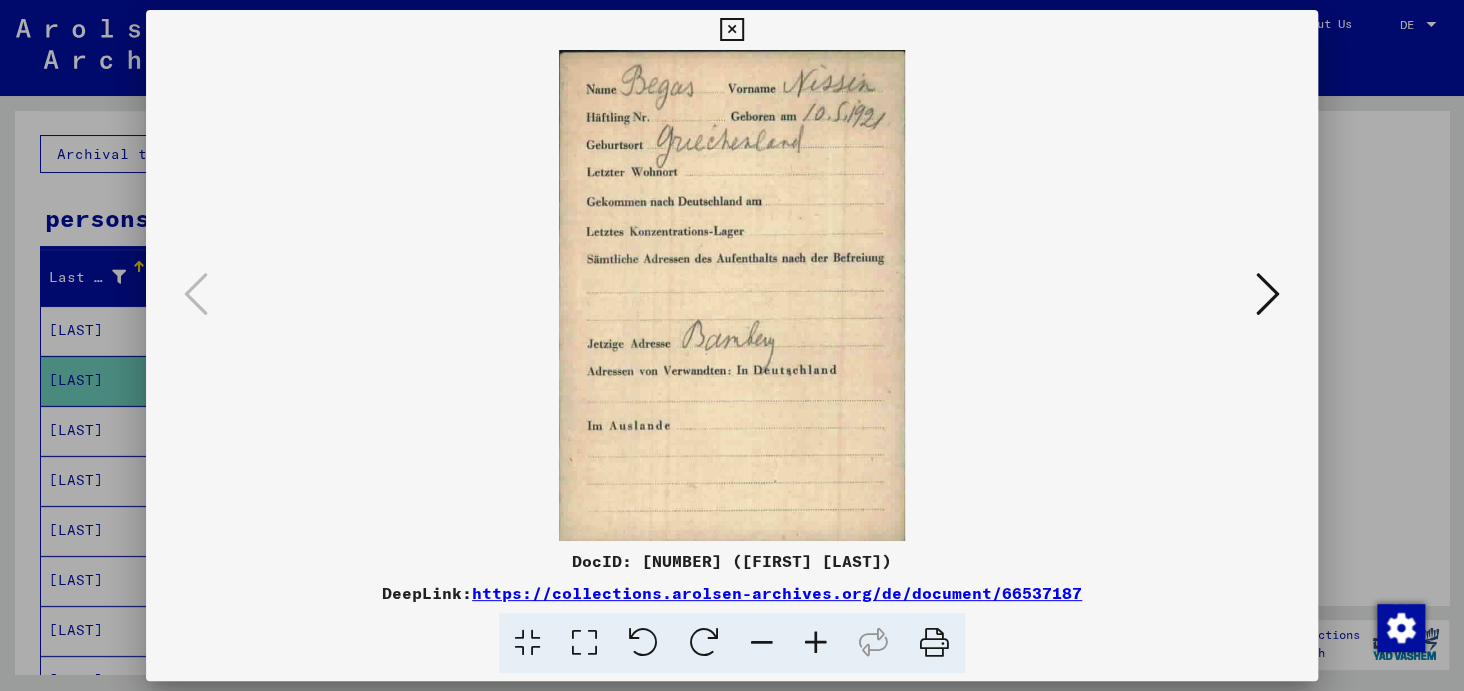 click at bounding box center (731, 30) 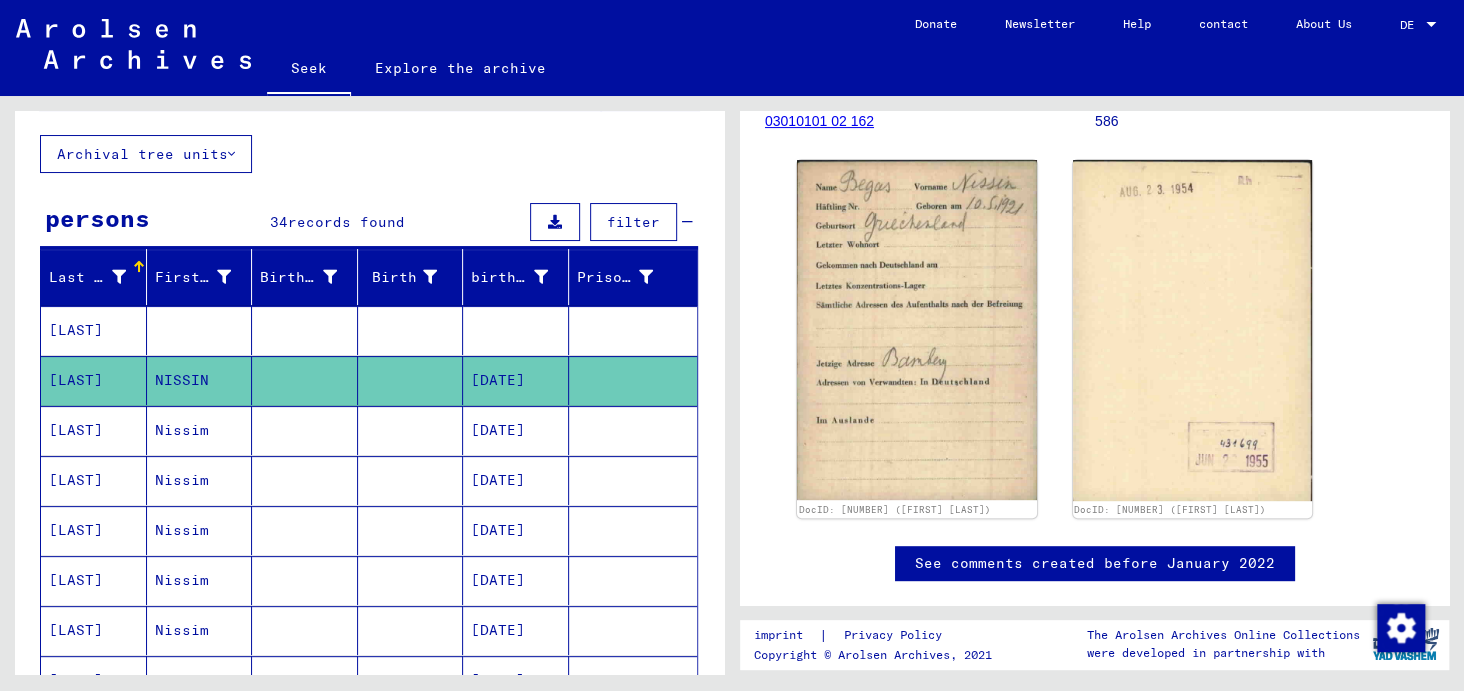 click on "[LAST]" at bounding box center (76, 480) 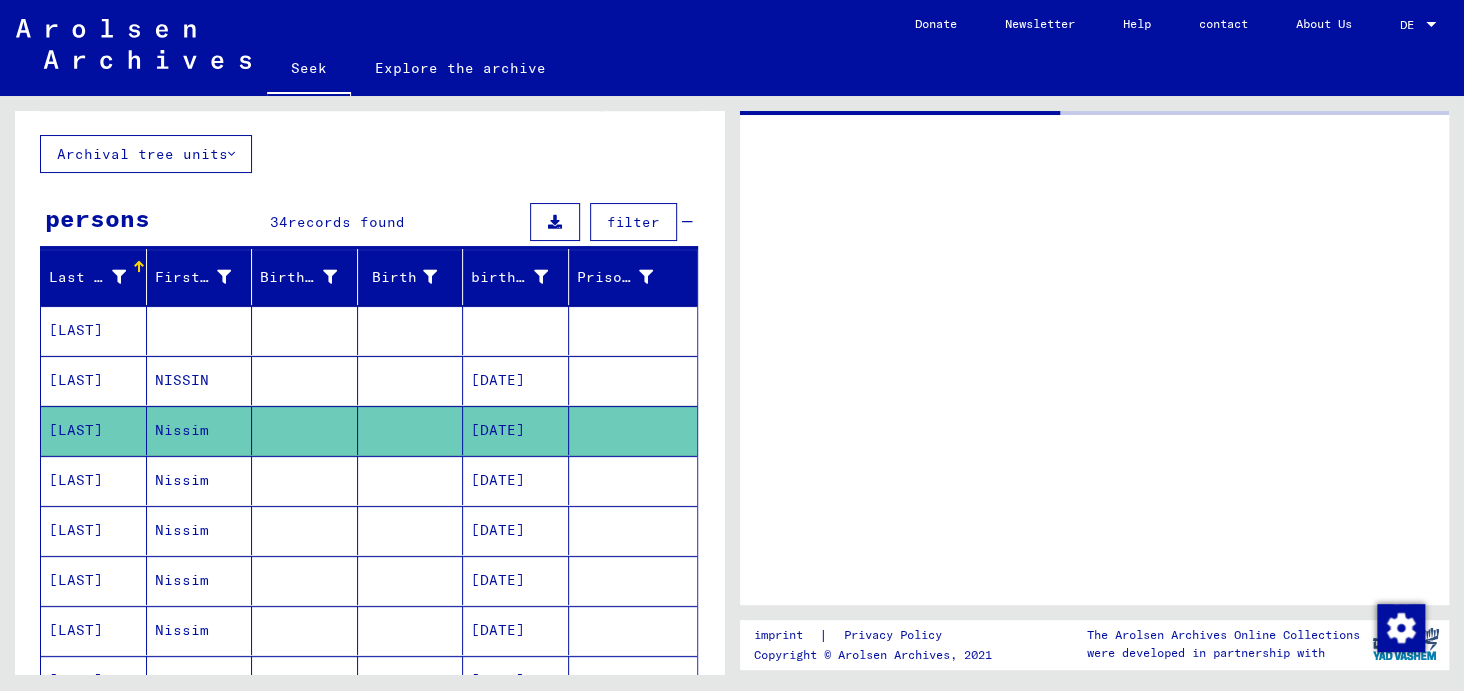 scroll, scrollTop: 0, scrollLeft: 0, axis: both 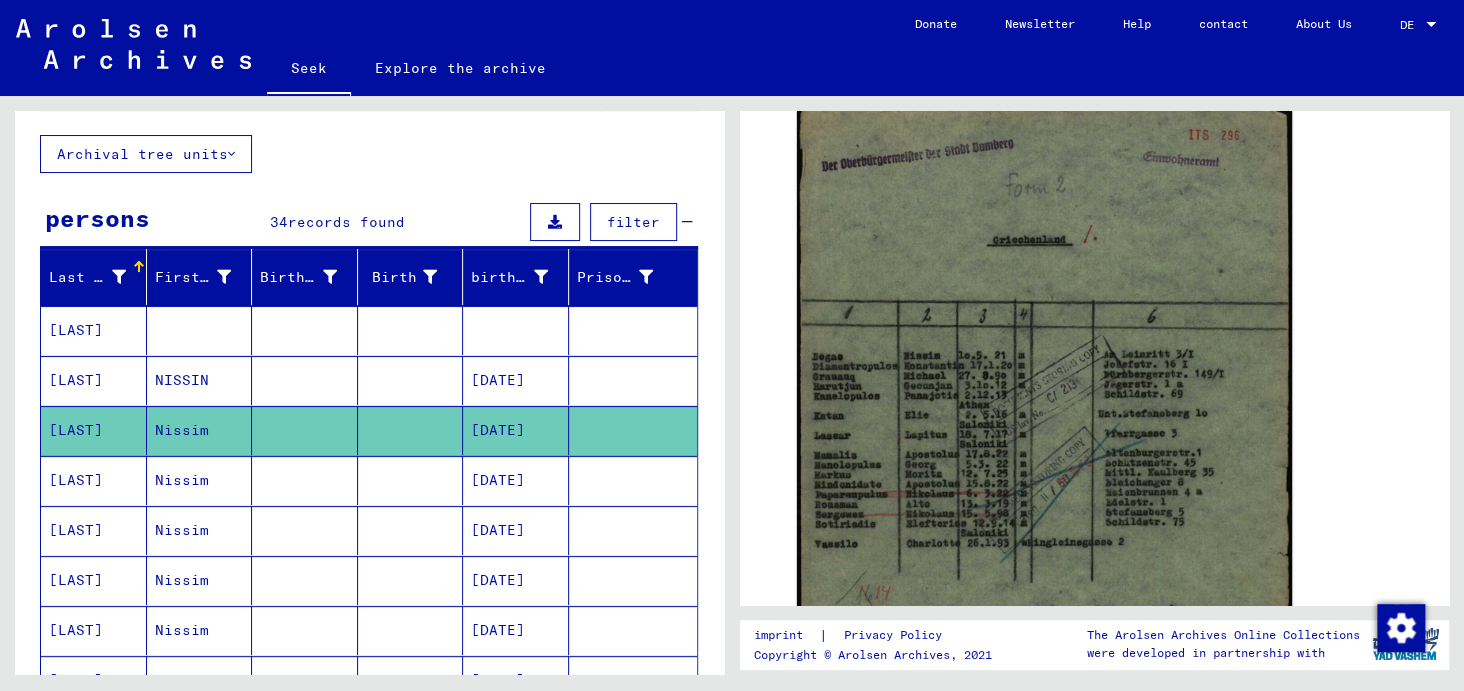 click on "[LAST]" at bounding box center [76, 530] 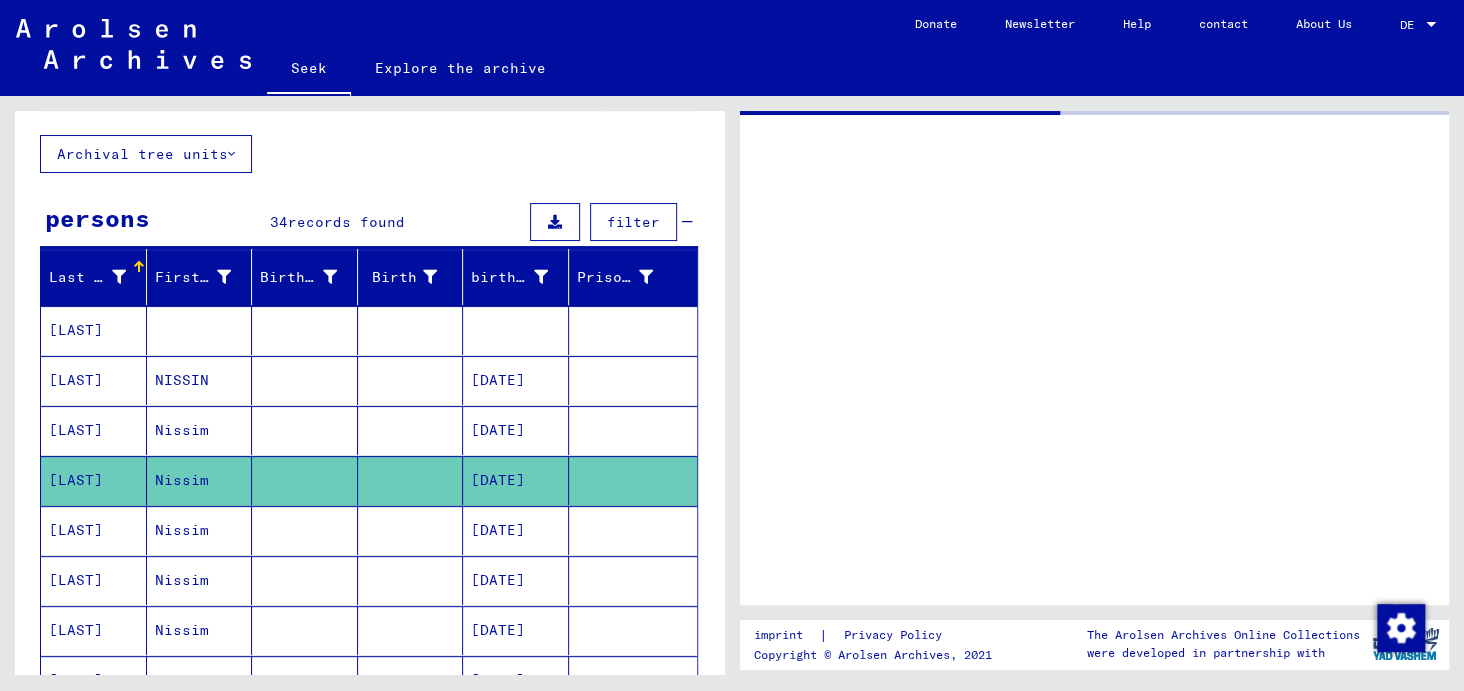 scroll, scrollTop: 0, scrollLeft: 0, axis: both 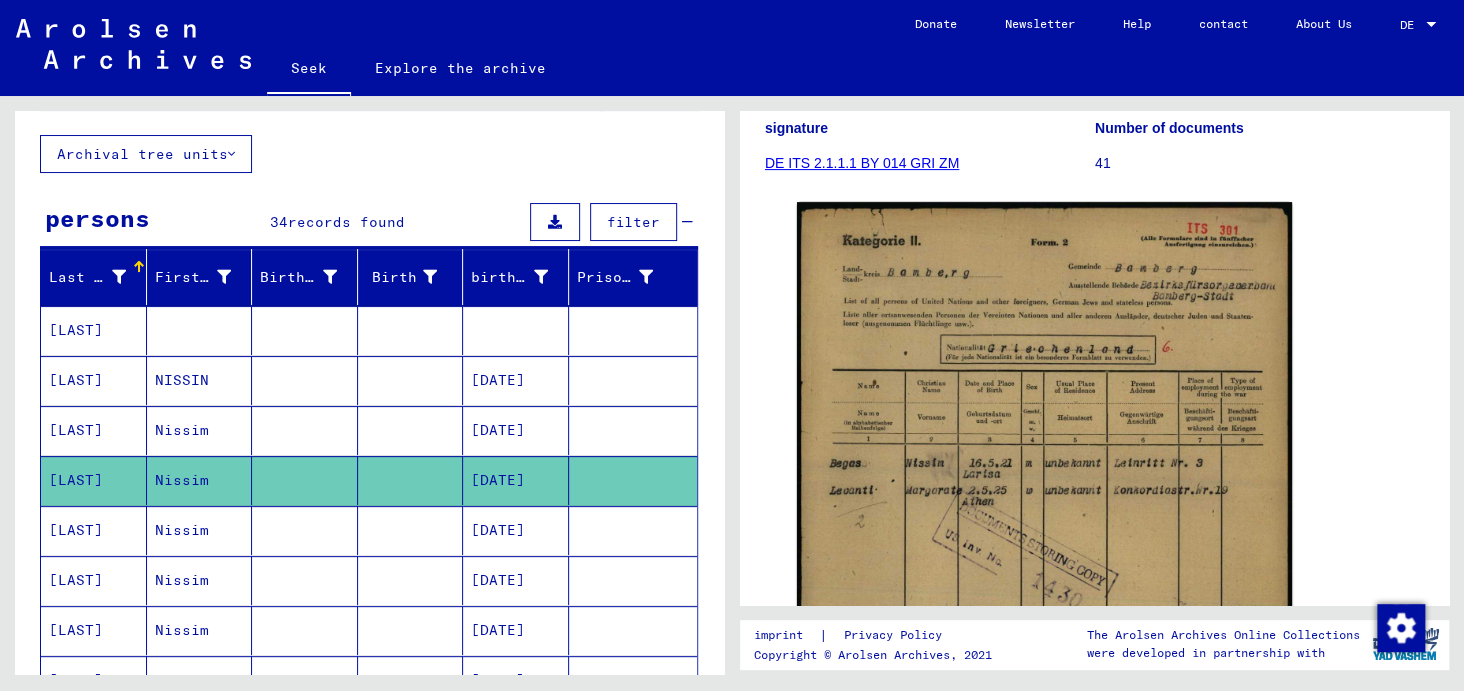click on "[LAST]" at bounding box center [76, 580] 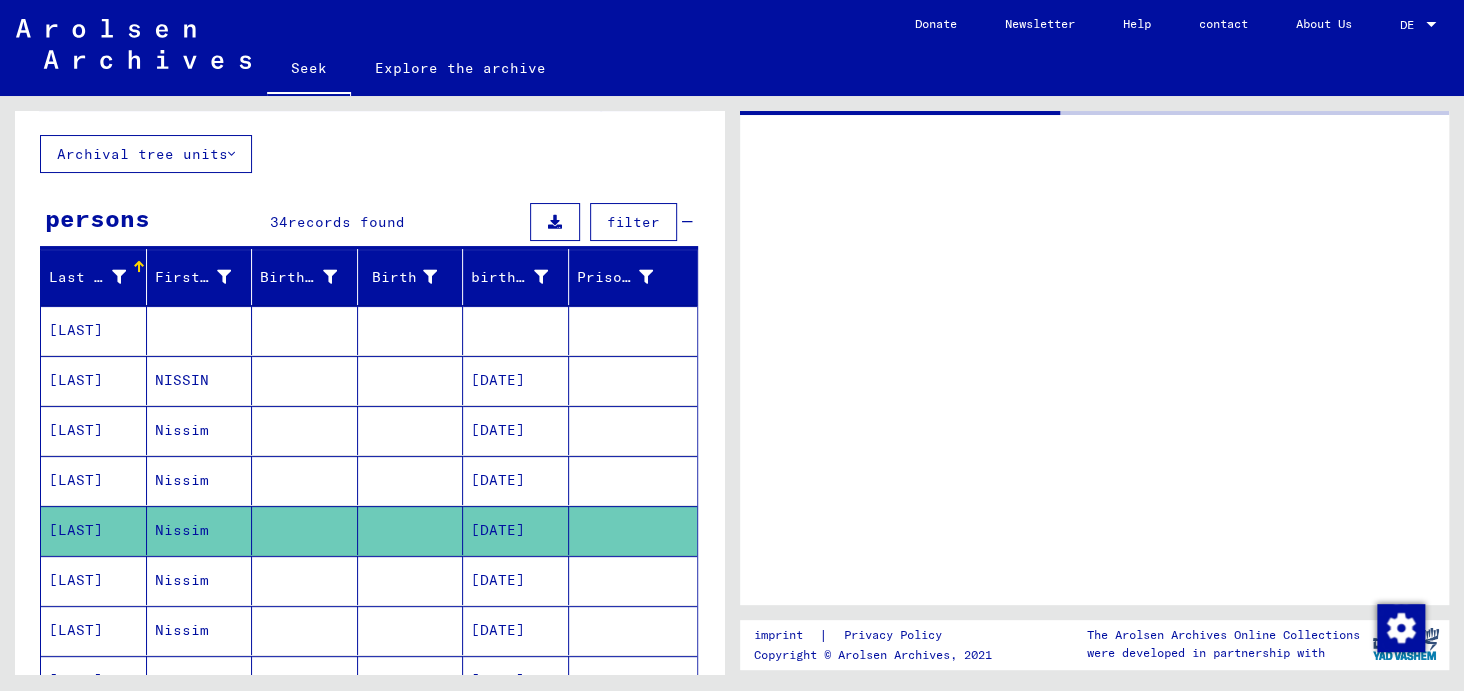 scroll, scrollTop: 0, scrollLeft: 0, axis: both 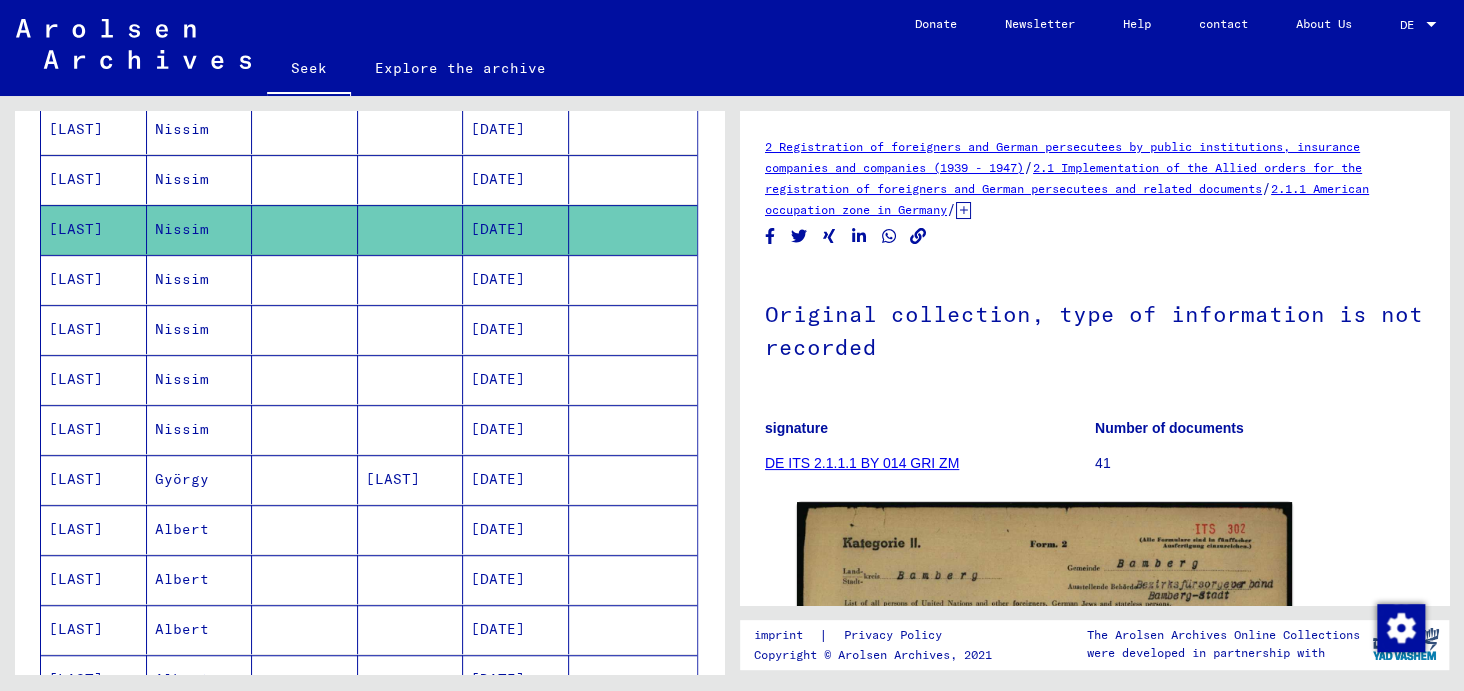 click on "[LAST]" at bounding box center (94, 329) 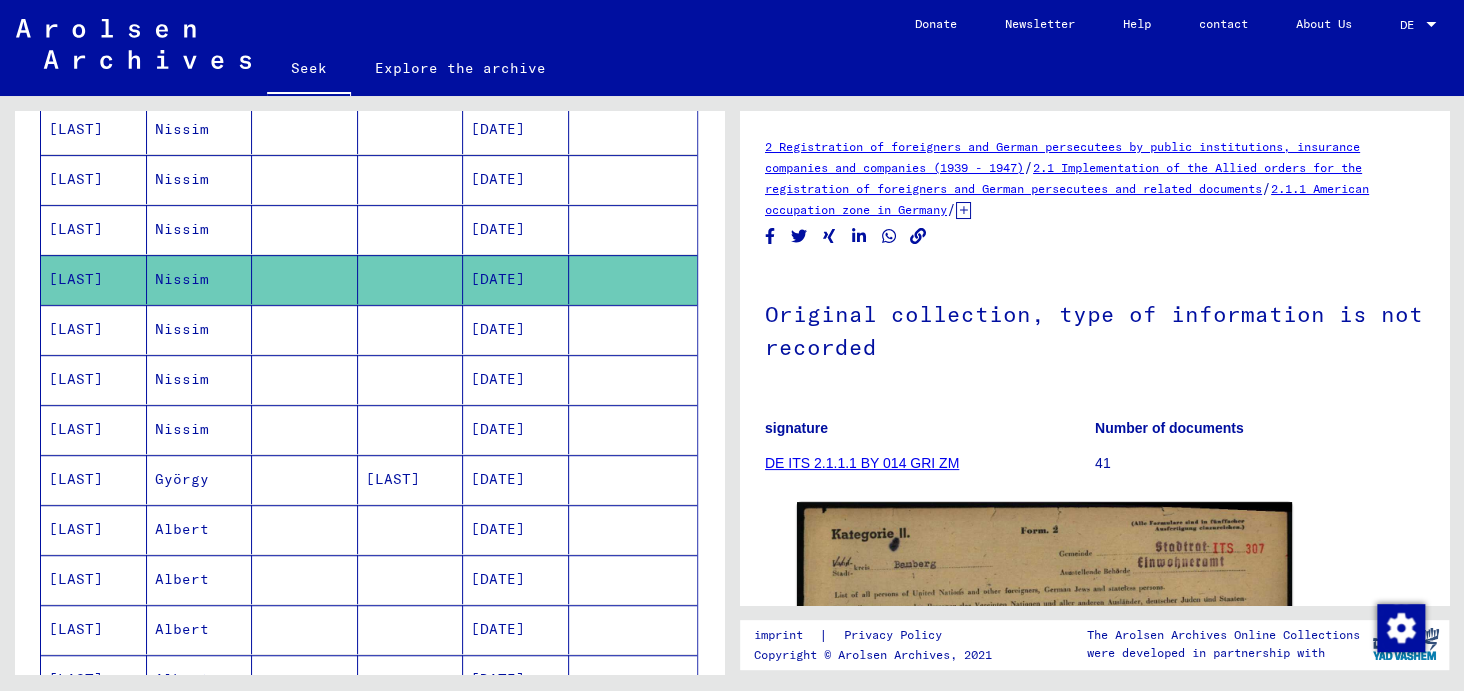 scroll, scrollTop: 0, scrollLeft: 0, axis: both 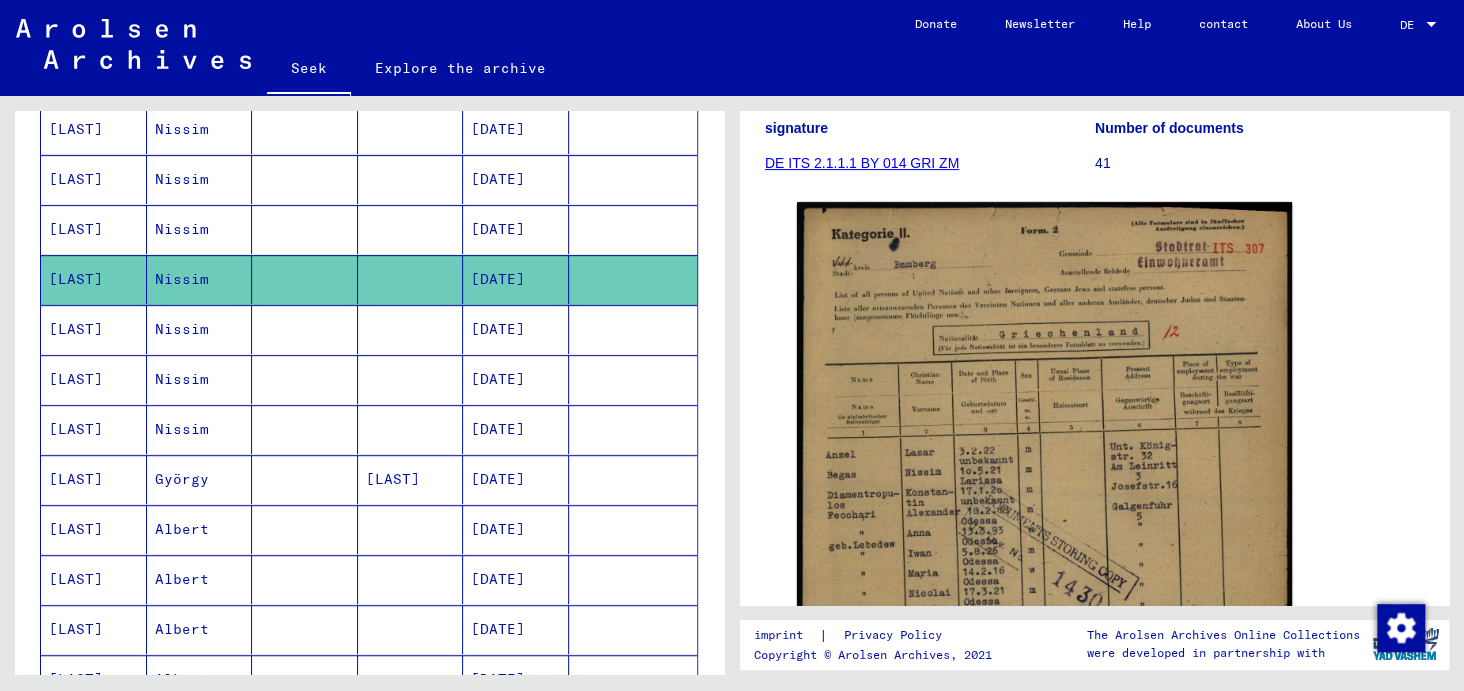 click on "[LAST]" at bounding box center [76, 379] 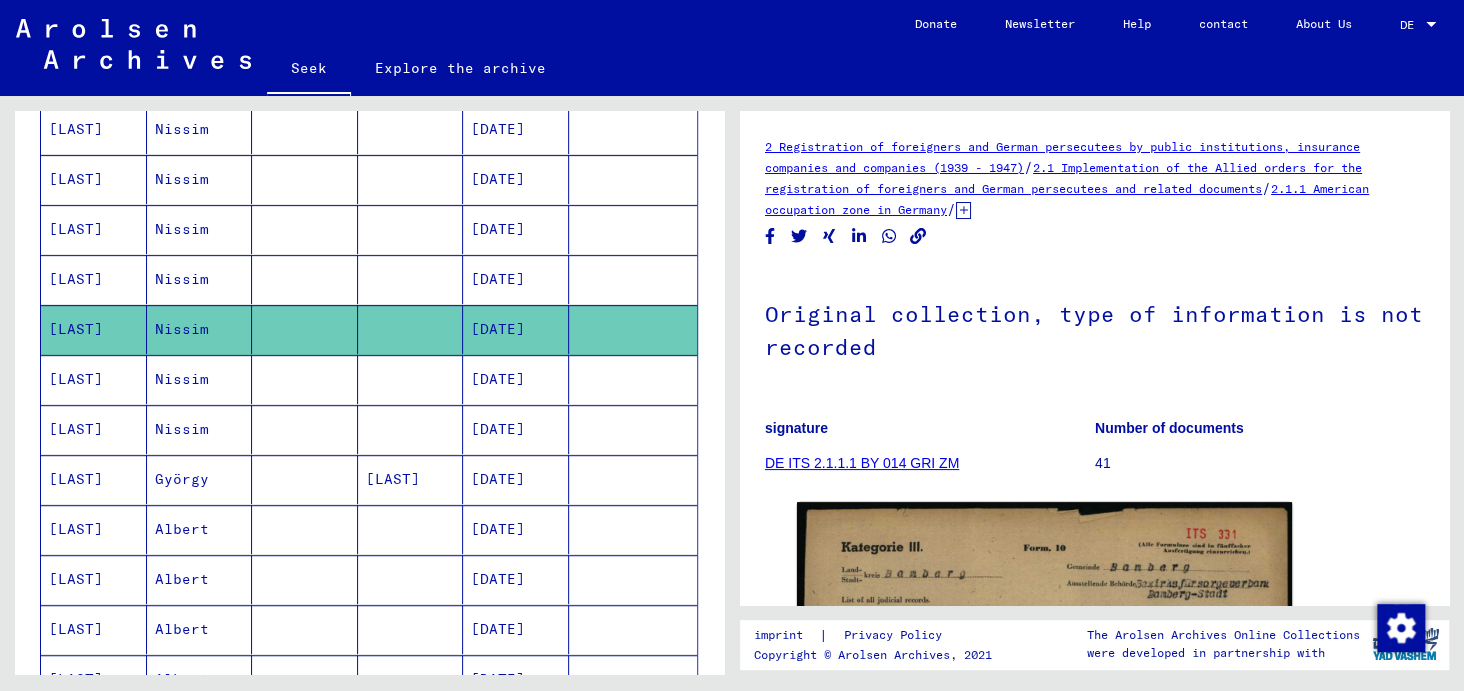 scroll, scrollTop: 0, scrollLeft: 0, axis: both 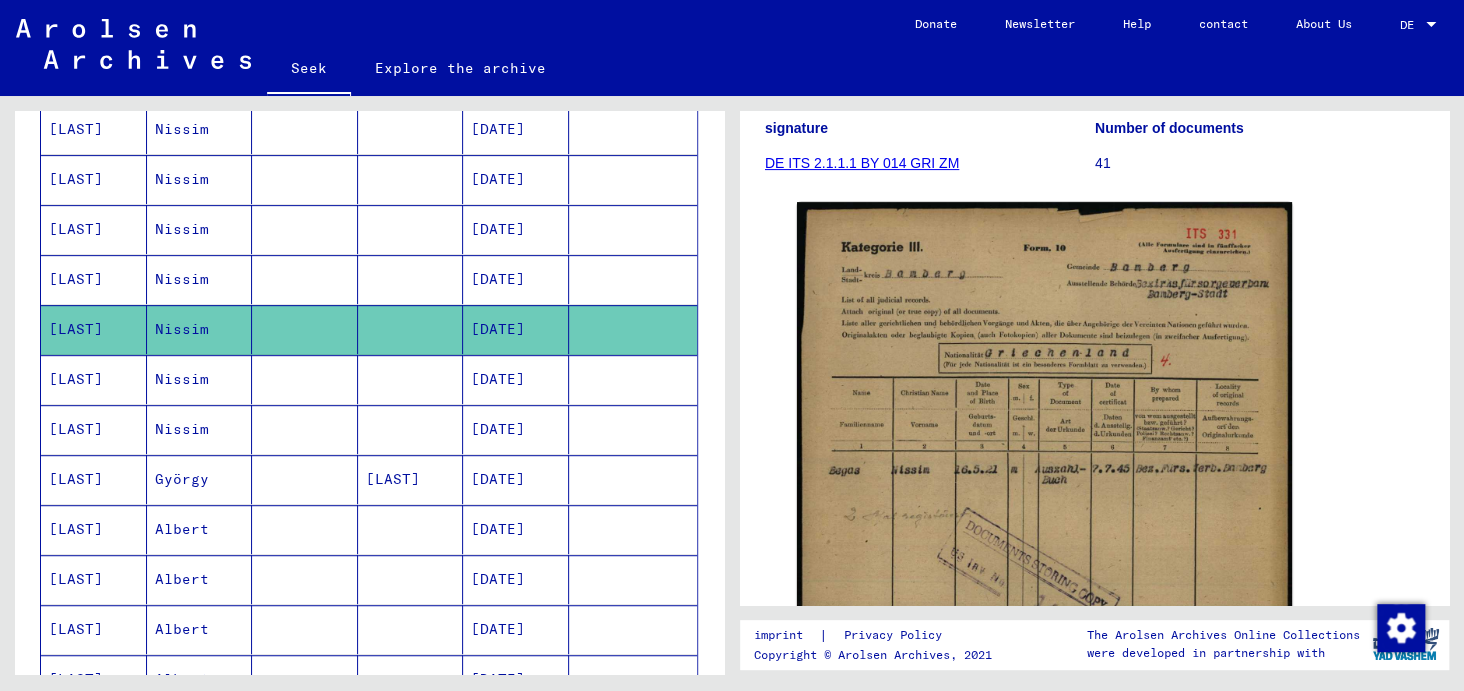 click on "[LAST]" at bounding box center (94, 429) 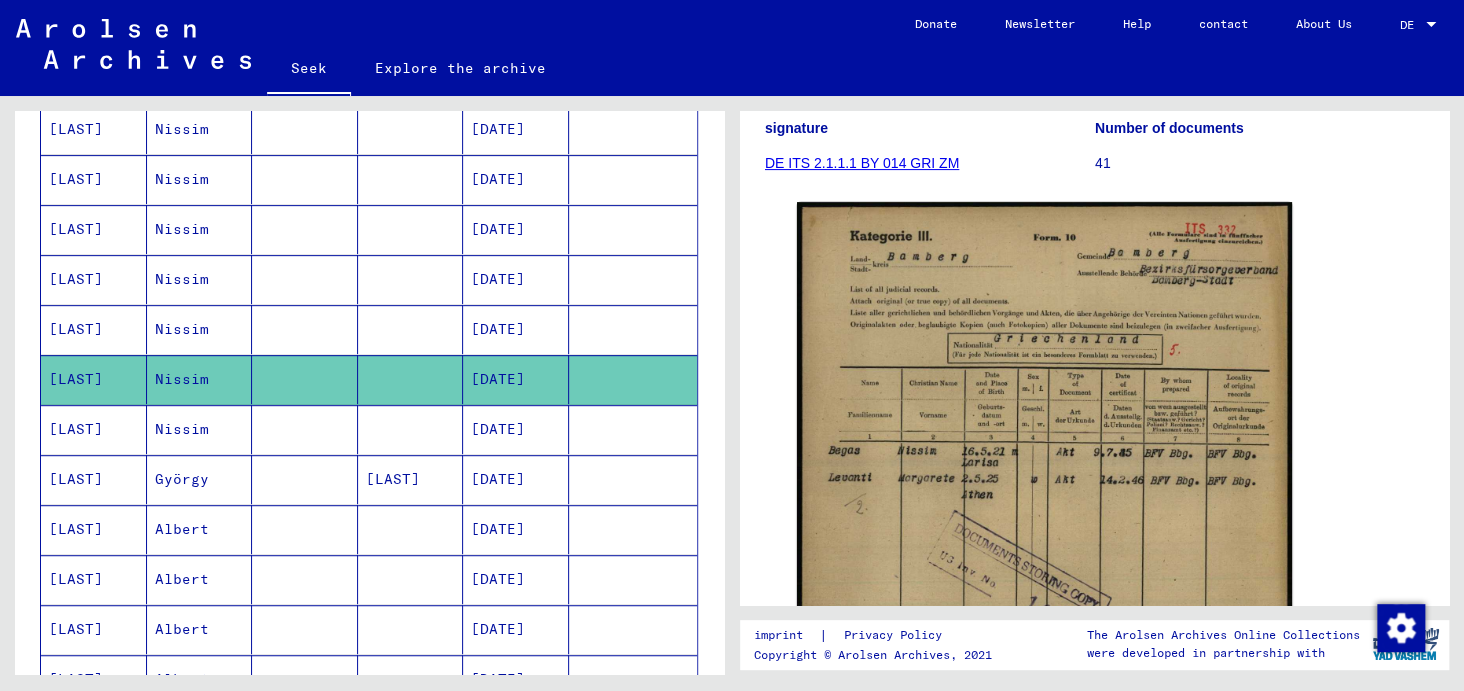 click on "[LAST]" at bounding box center [76, 479] 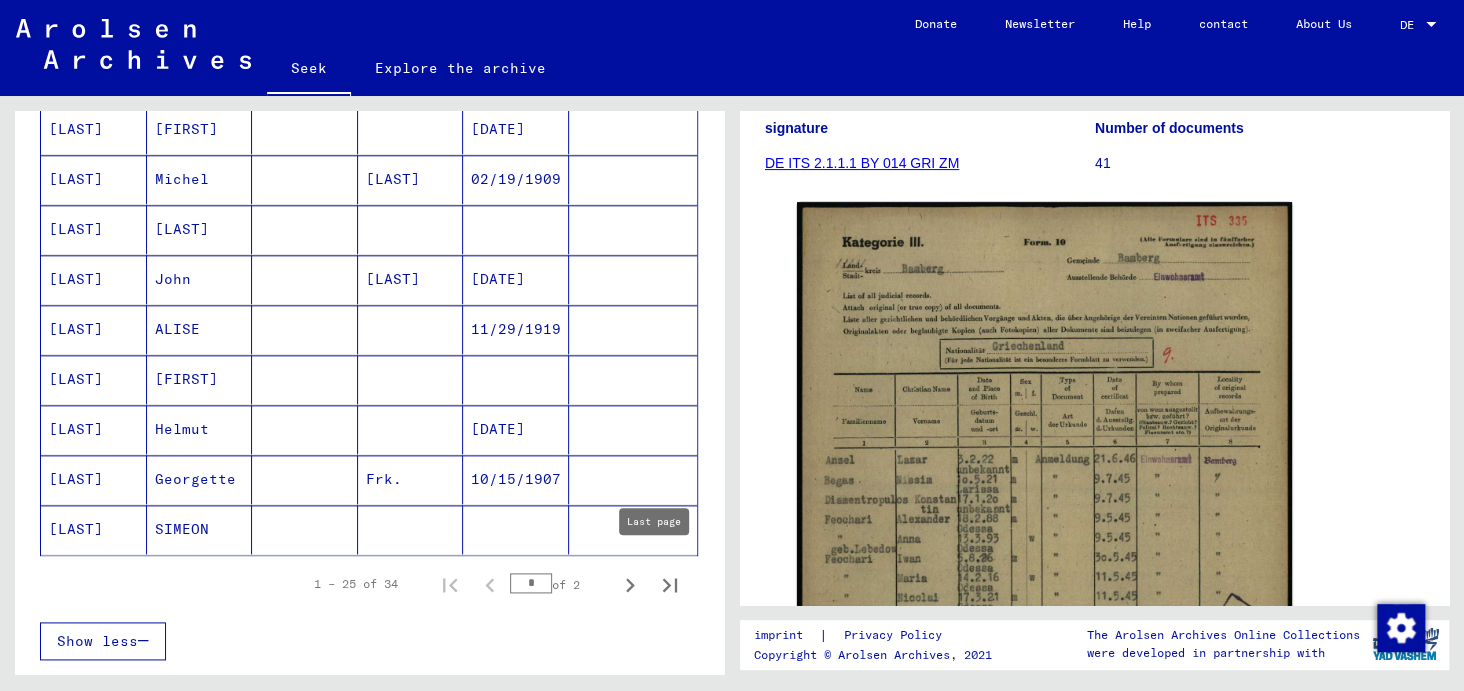 click 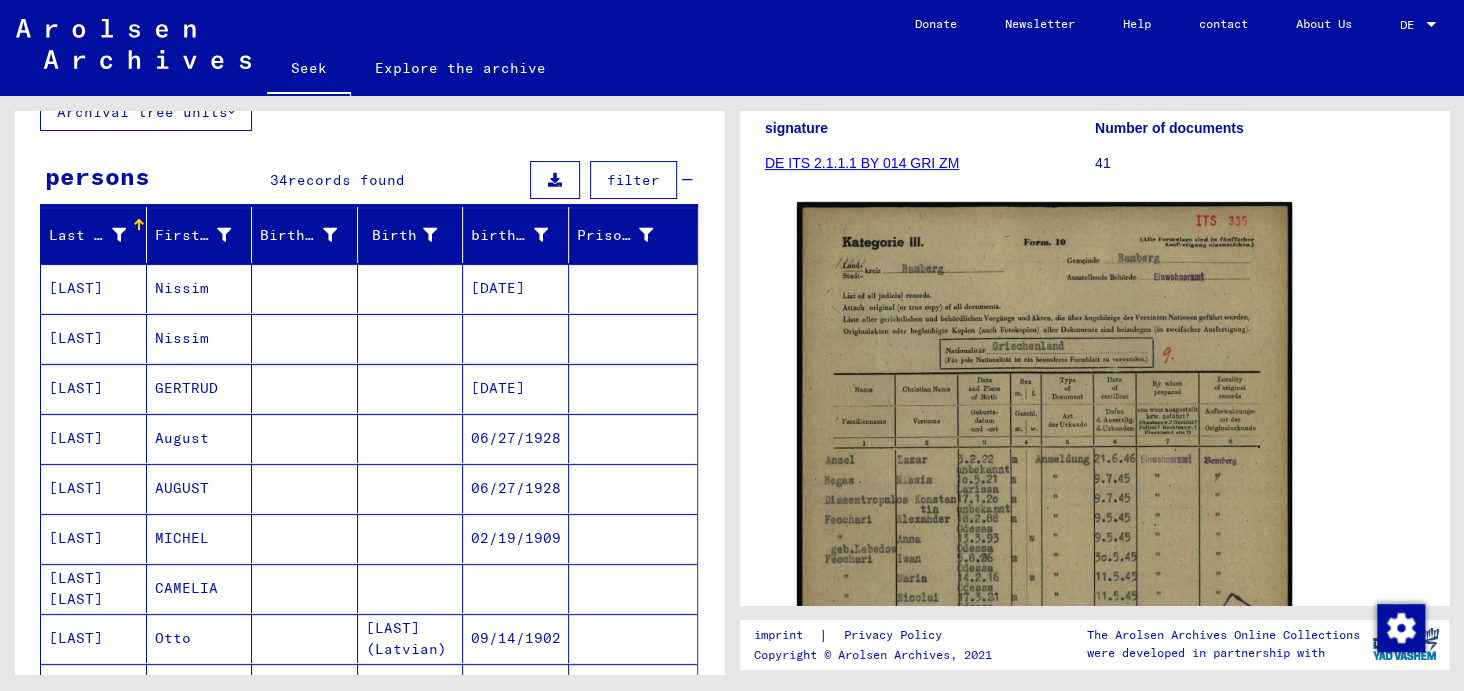 click on "[LAST]" at bounding box center (76, 338) 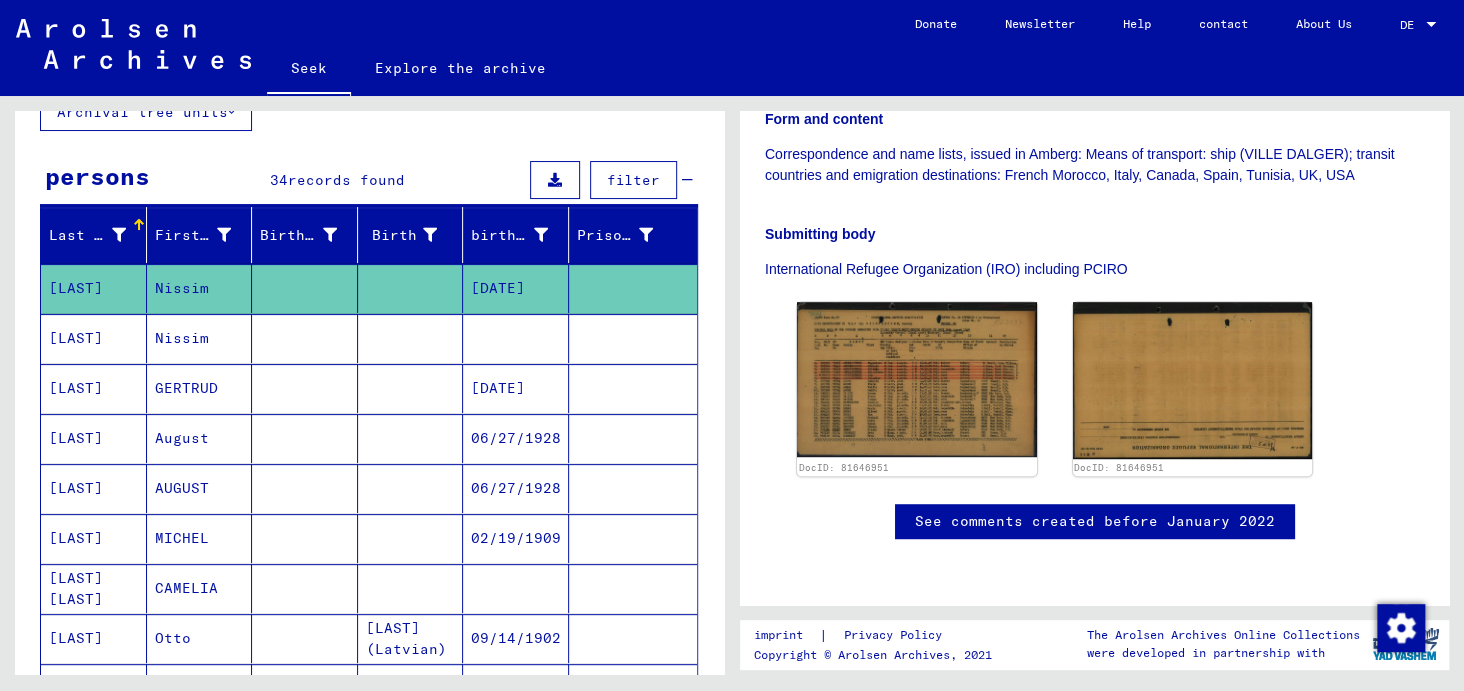 click on "[LAST]" at bounding box center (76, 388) 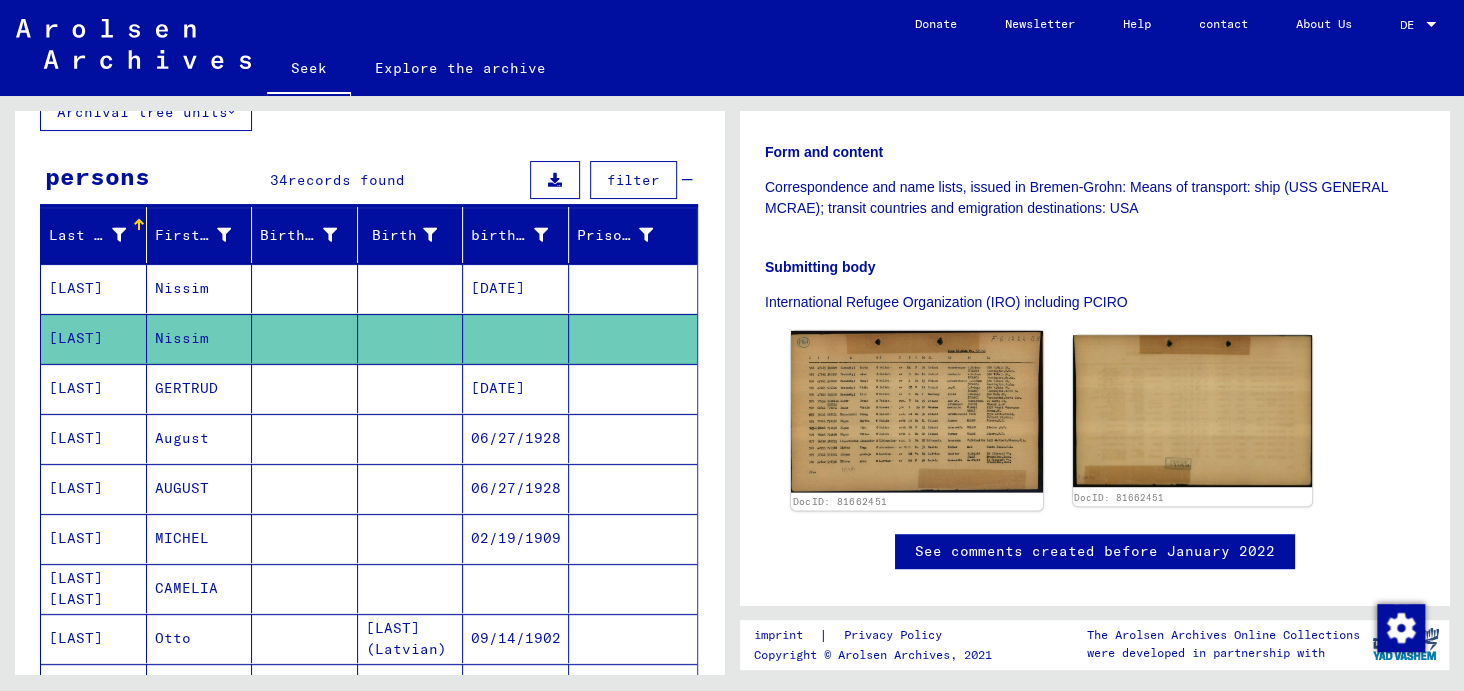 click 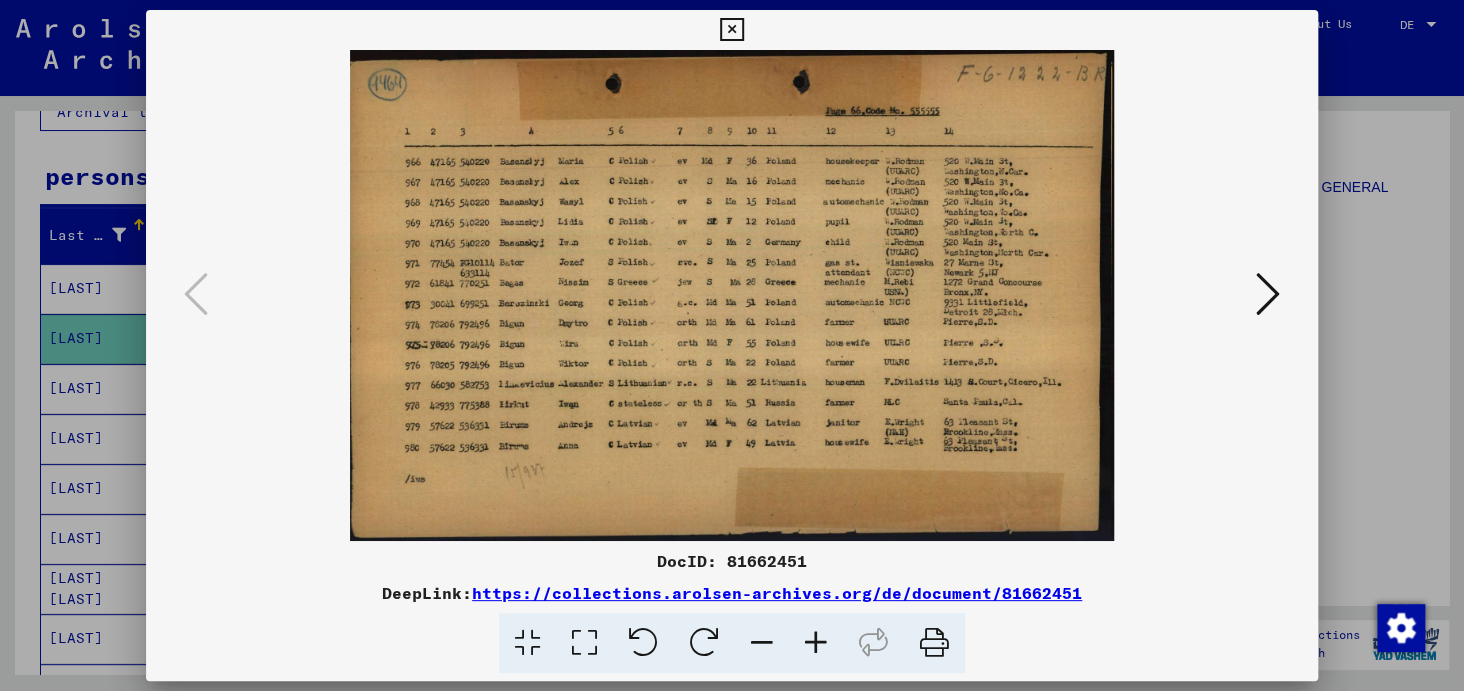 click at bounding box center [731, 30] 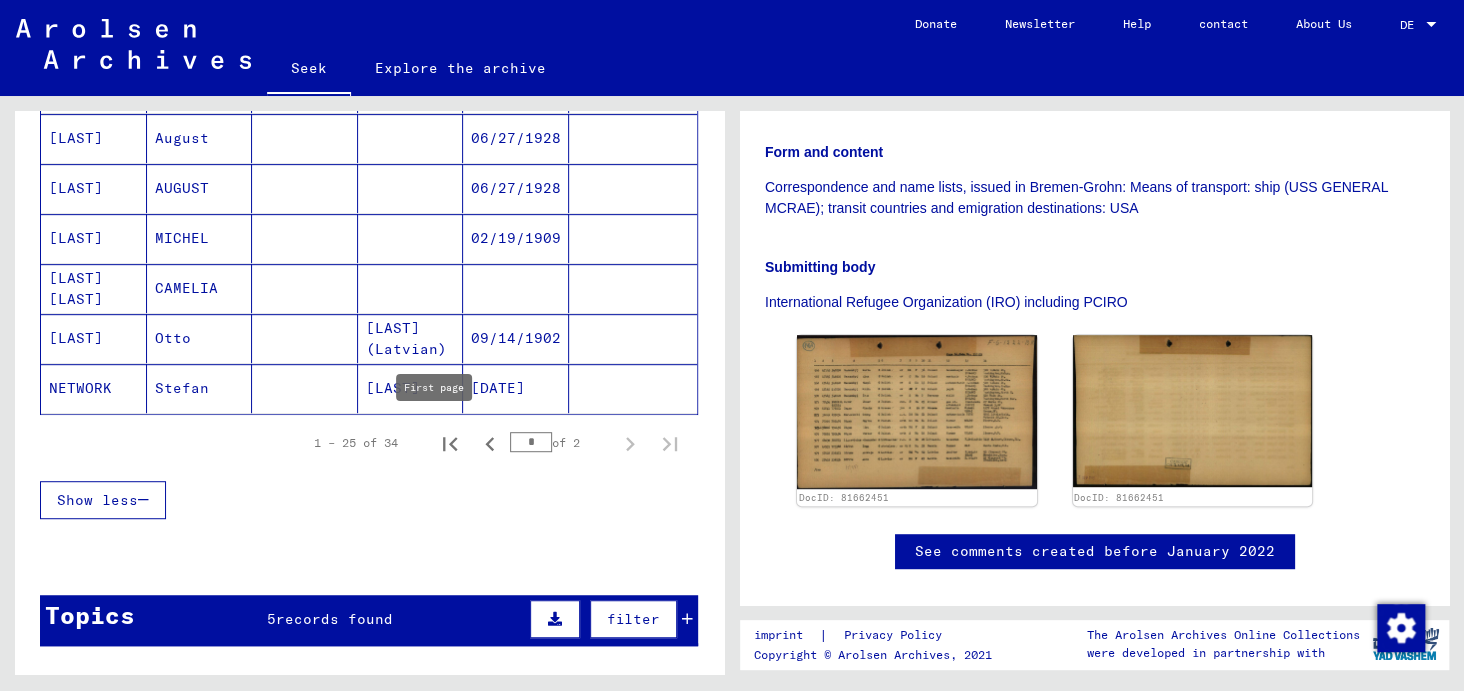 click 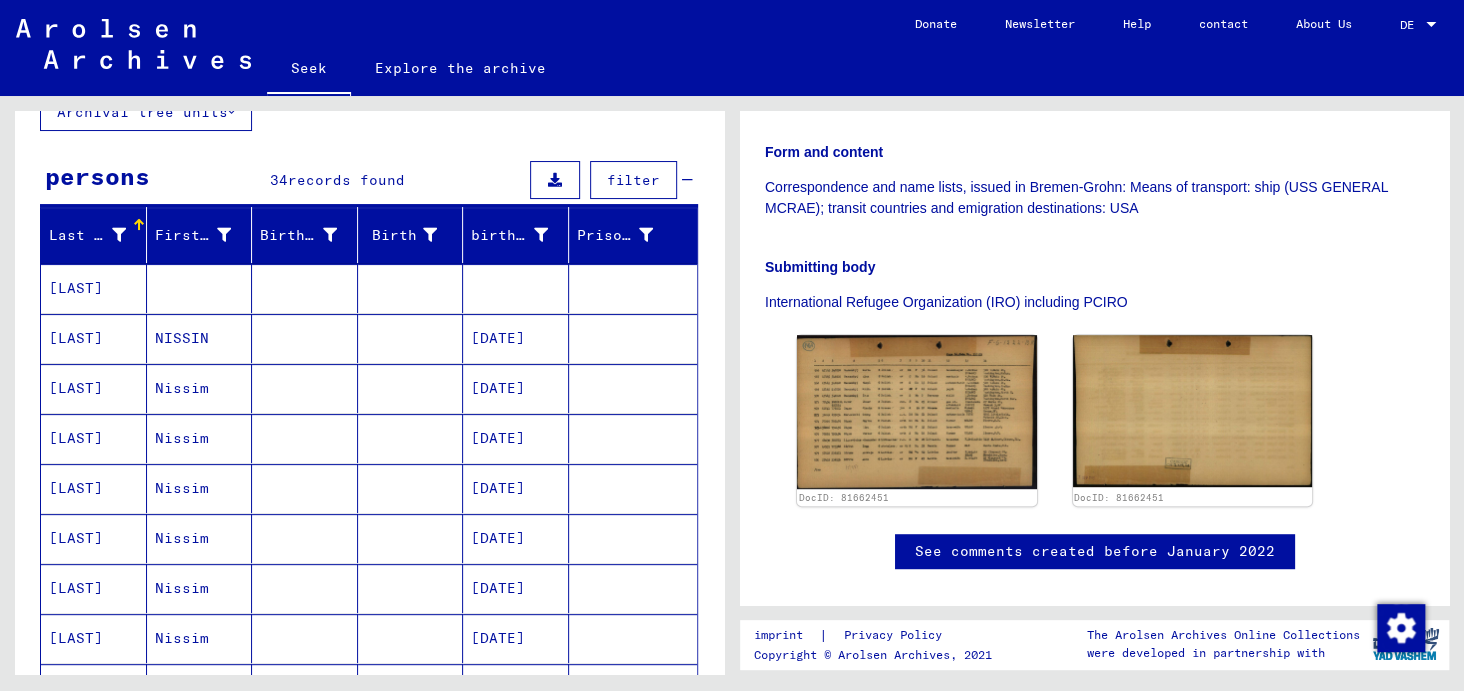 click on "[LAST]" at bounding box center [76, 388] 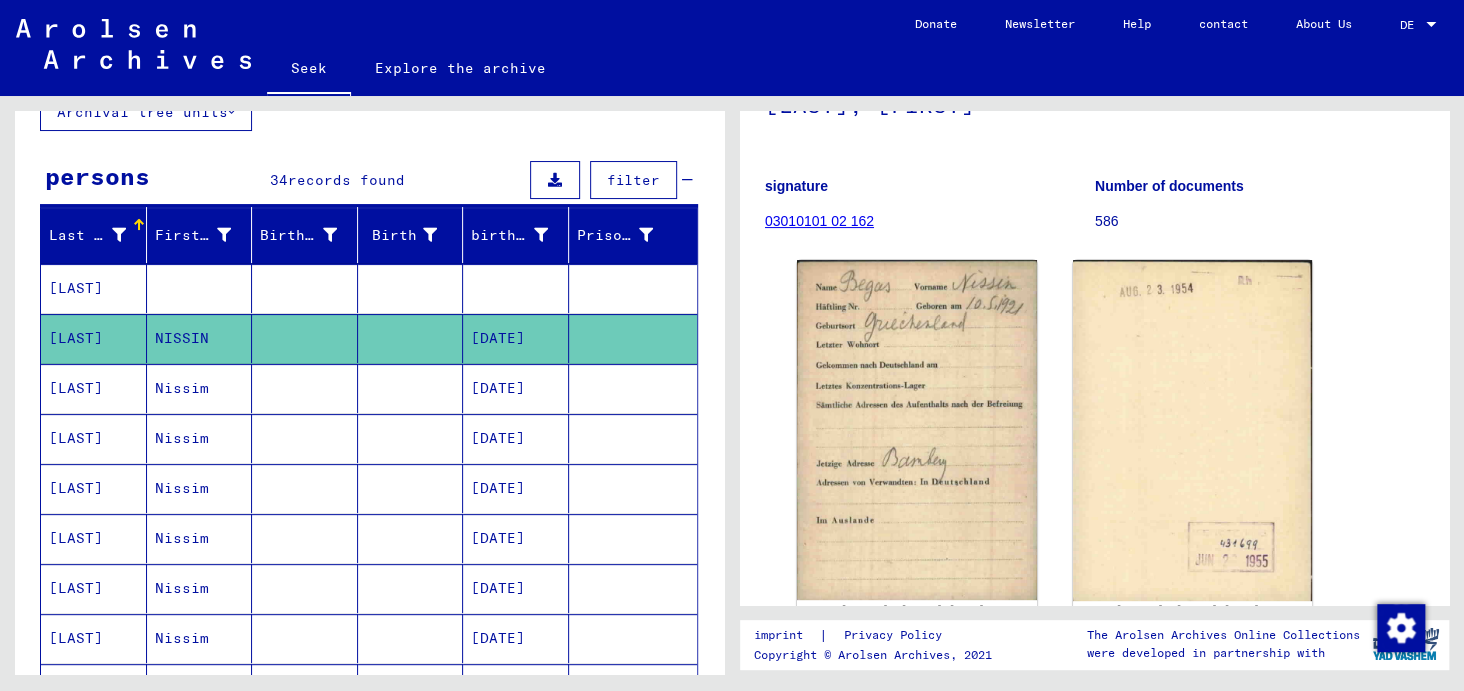 click 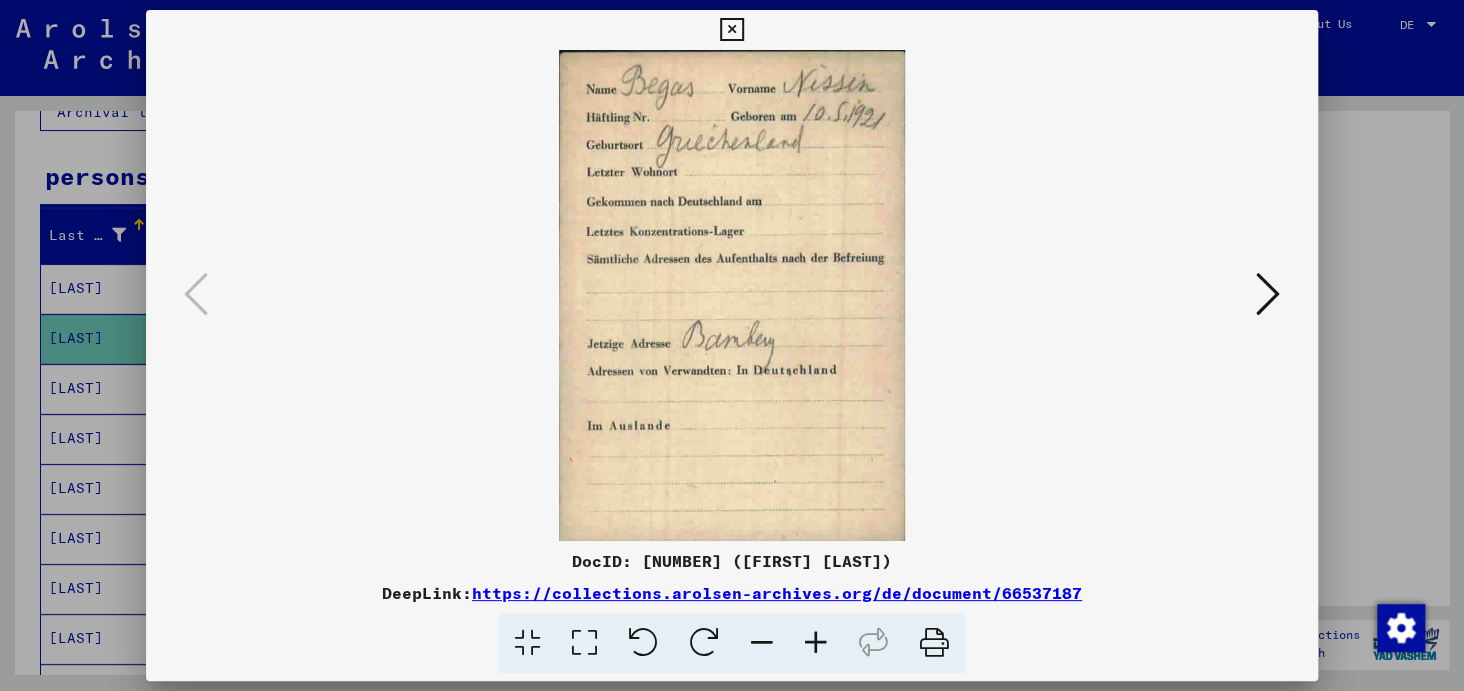 click at bounding box center [731, 30] 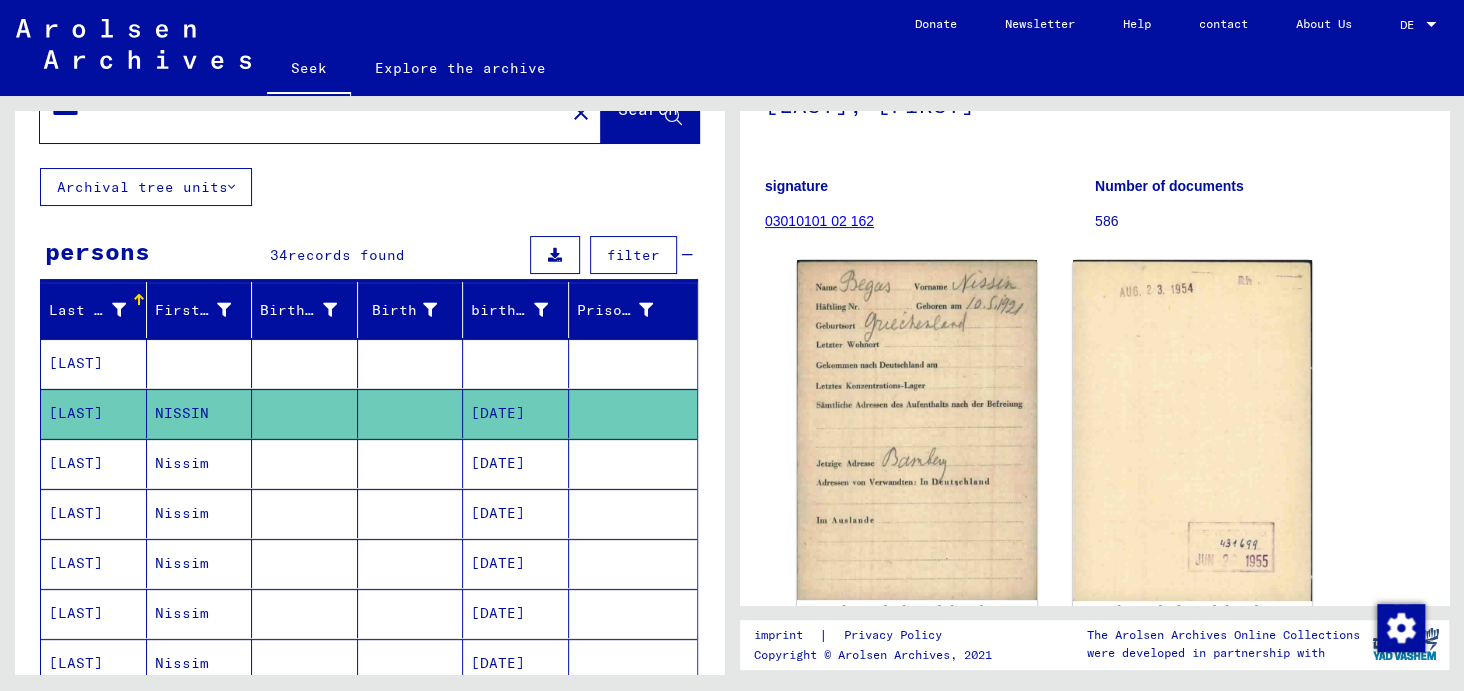 scroll, scrollTop: 0, scrollLeft: 0, axis: both 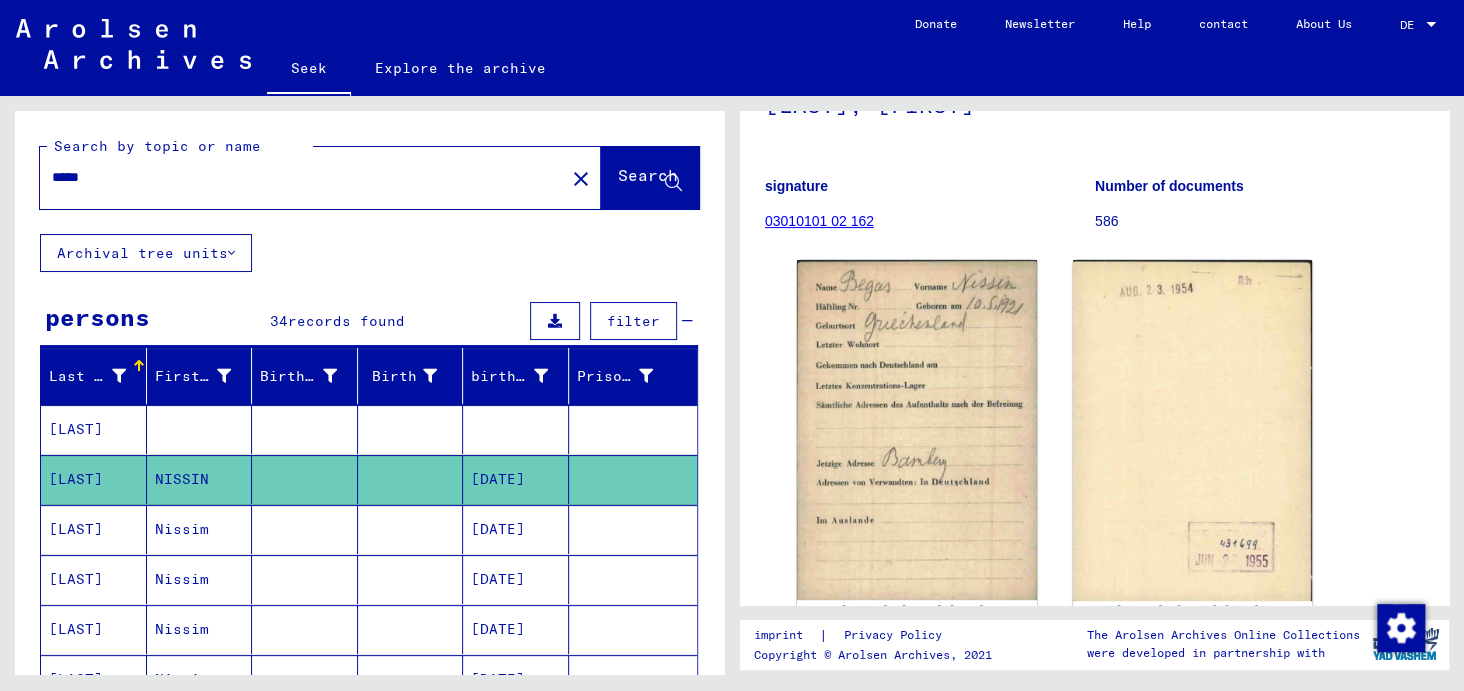 drag, startPoint x: 120, startPoint y: 179, endPoint x: 22, endPoint y: 191, distance: 98.731964 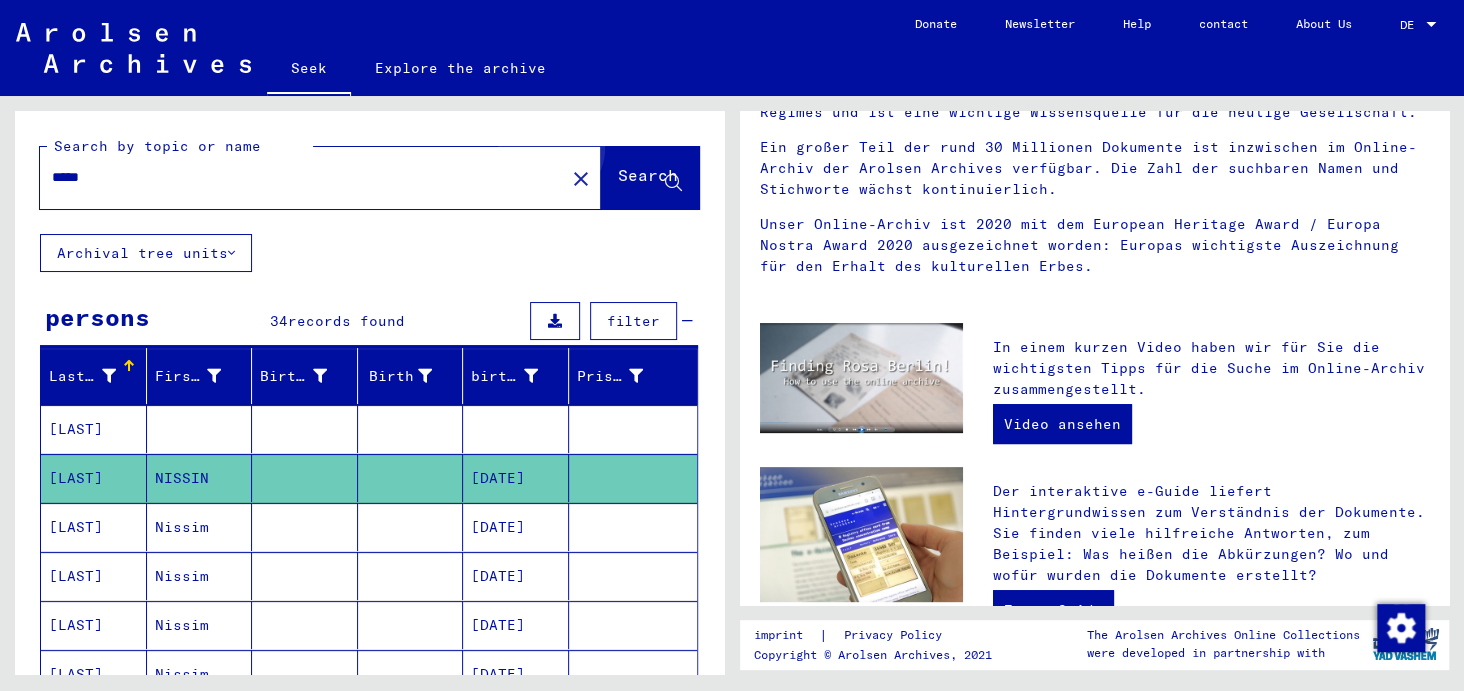 scroll, scrollTop: 0, scrollLeft: 0, axis: both 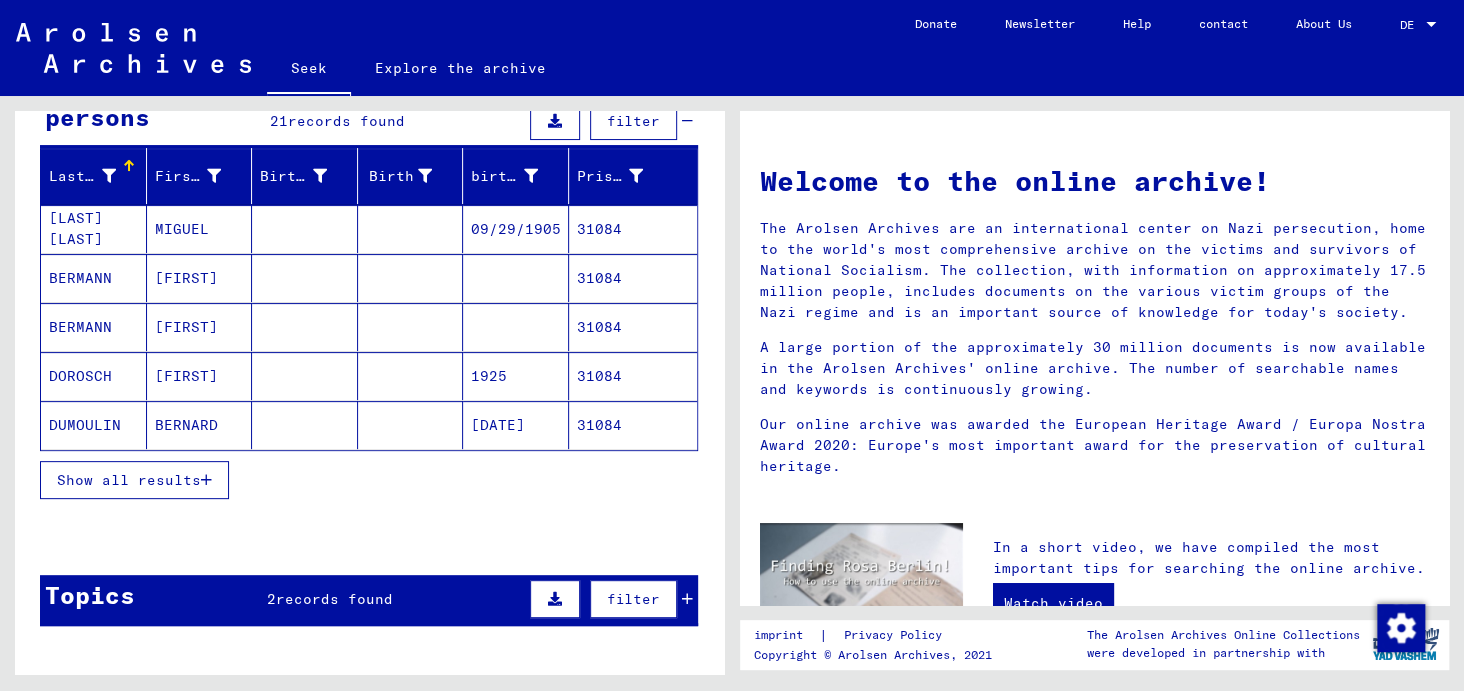 click on "Show all results" at bounding box center [129, 480] 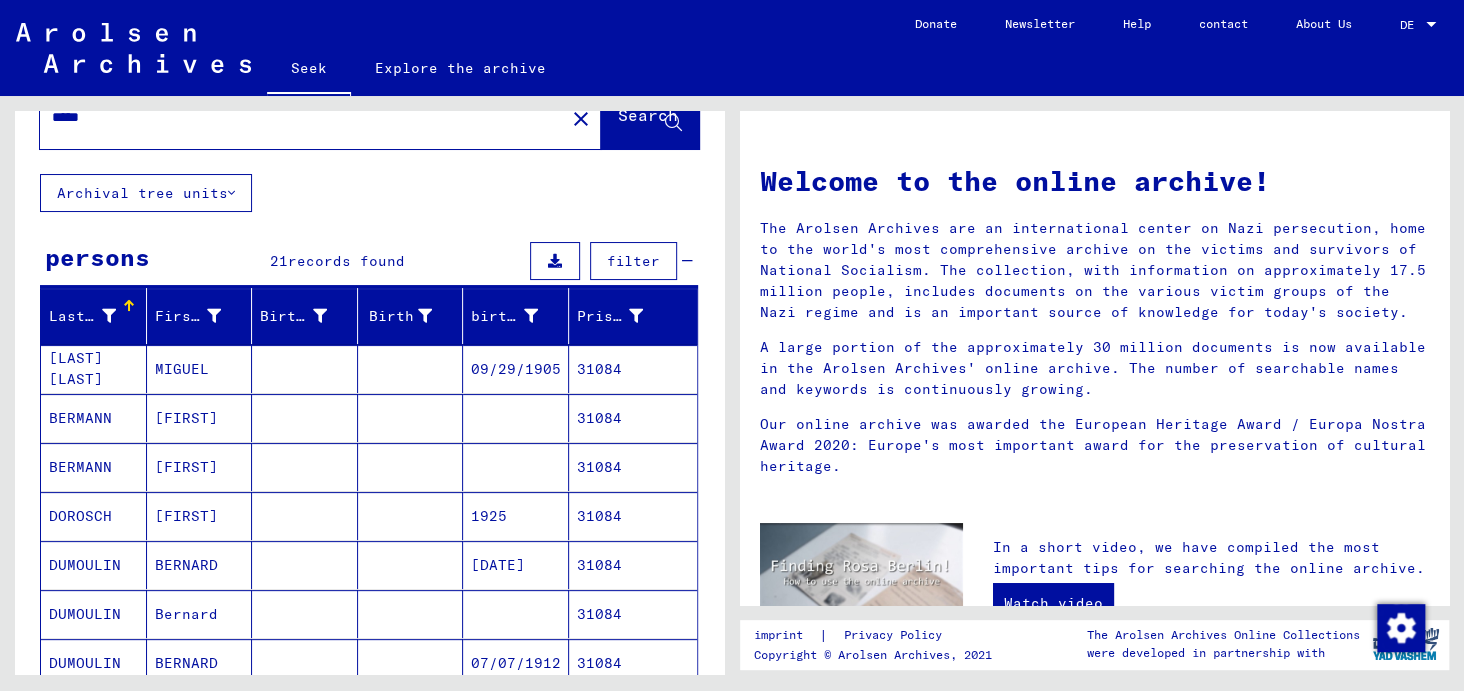 scroll, scrollTop: 0, scrollLeft: 0, axis: both 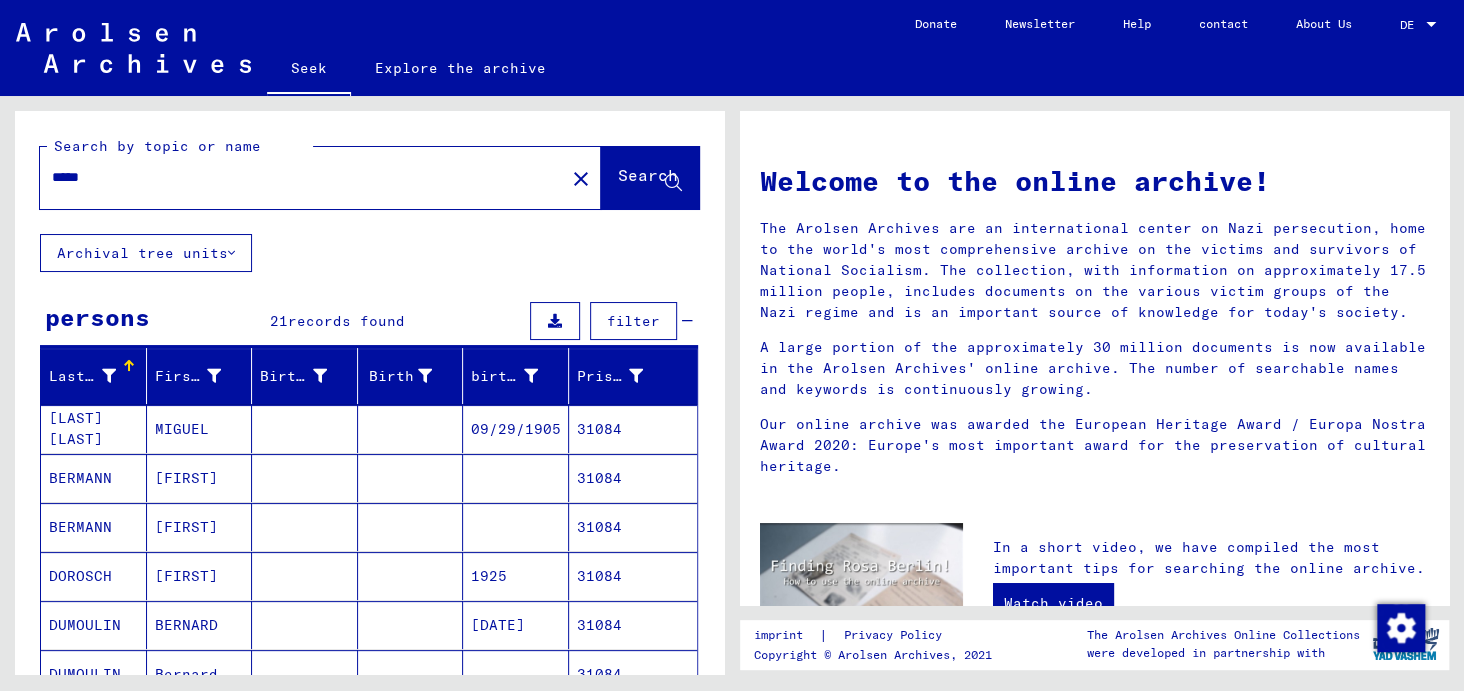 drag, startPoint x: 130, startPoint y: 178, endPoint x: 0, endPoint y: 198, distance: 131.52946 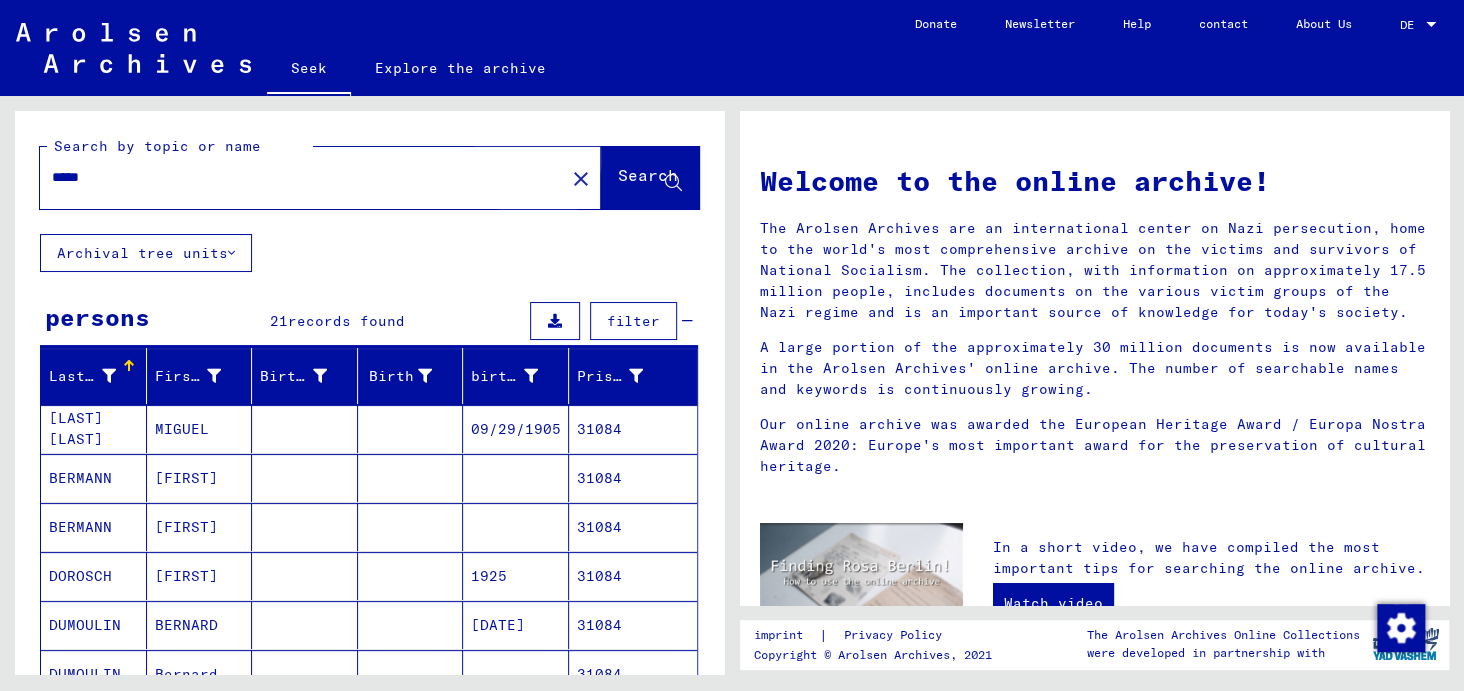 click on "Search" 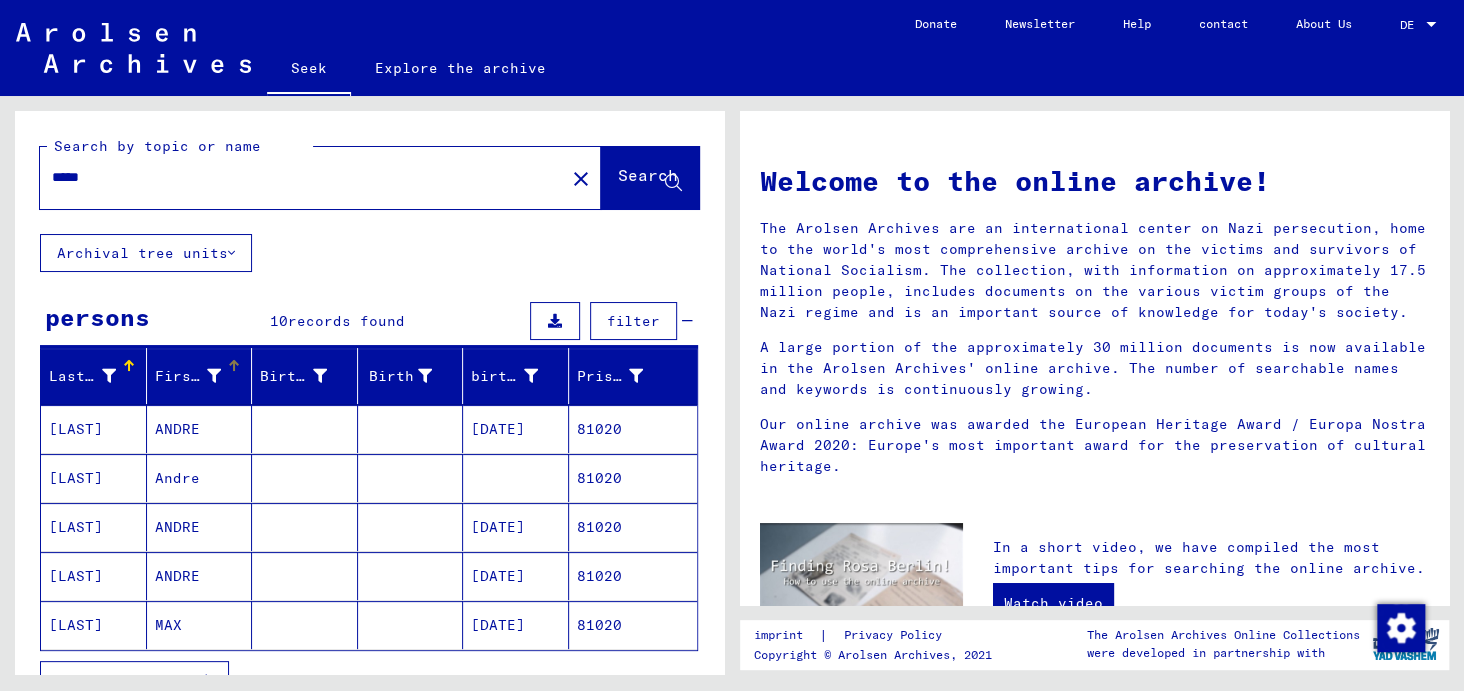 scroll, scrollTop: 99, scrollLeft: 0, axis: vertical 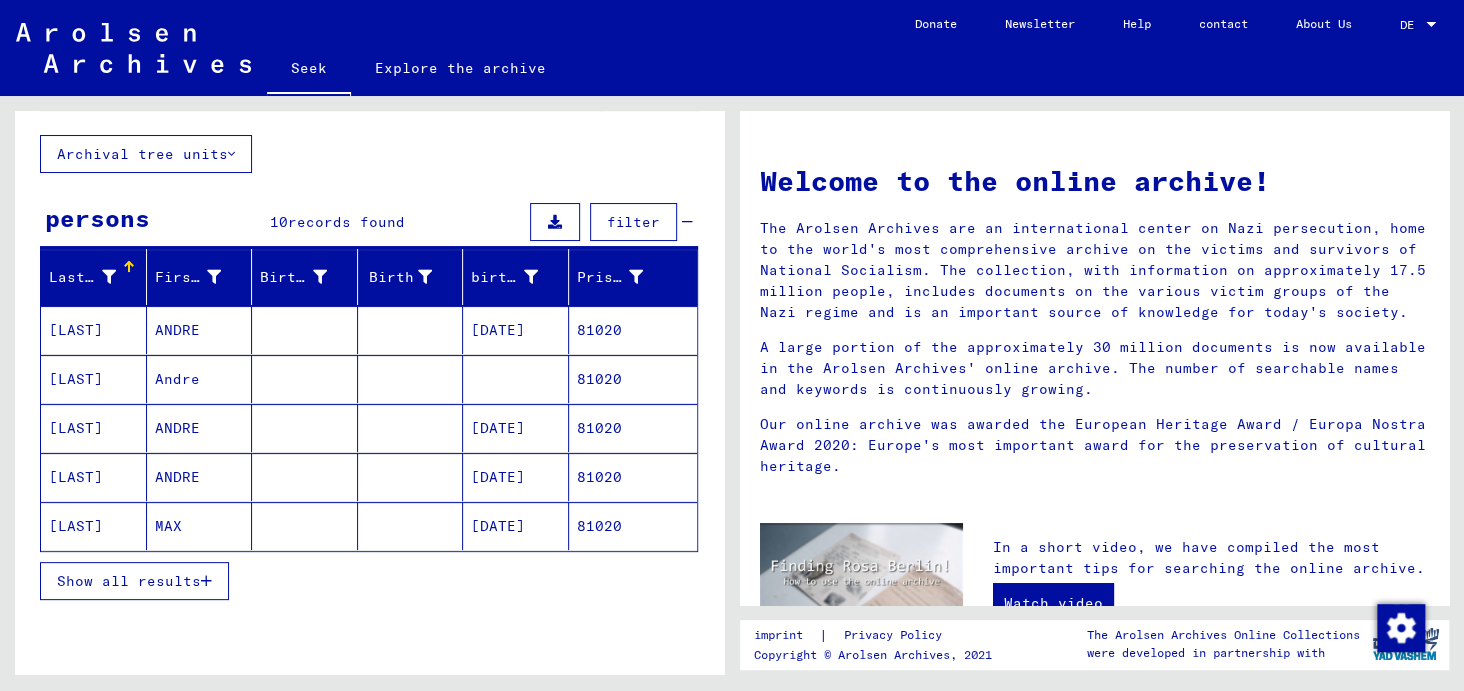 click on "Show all results" at bounding box center [129, 581] 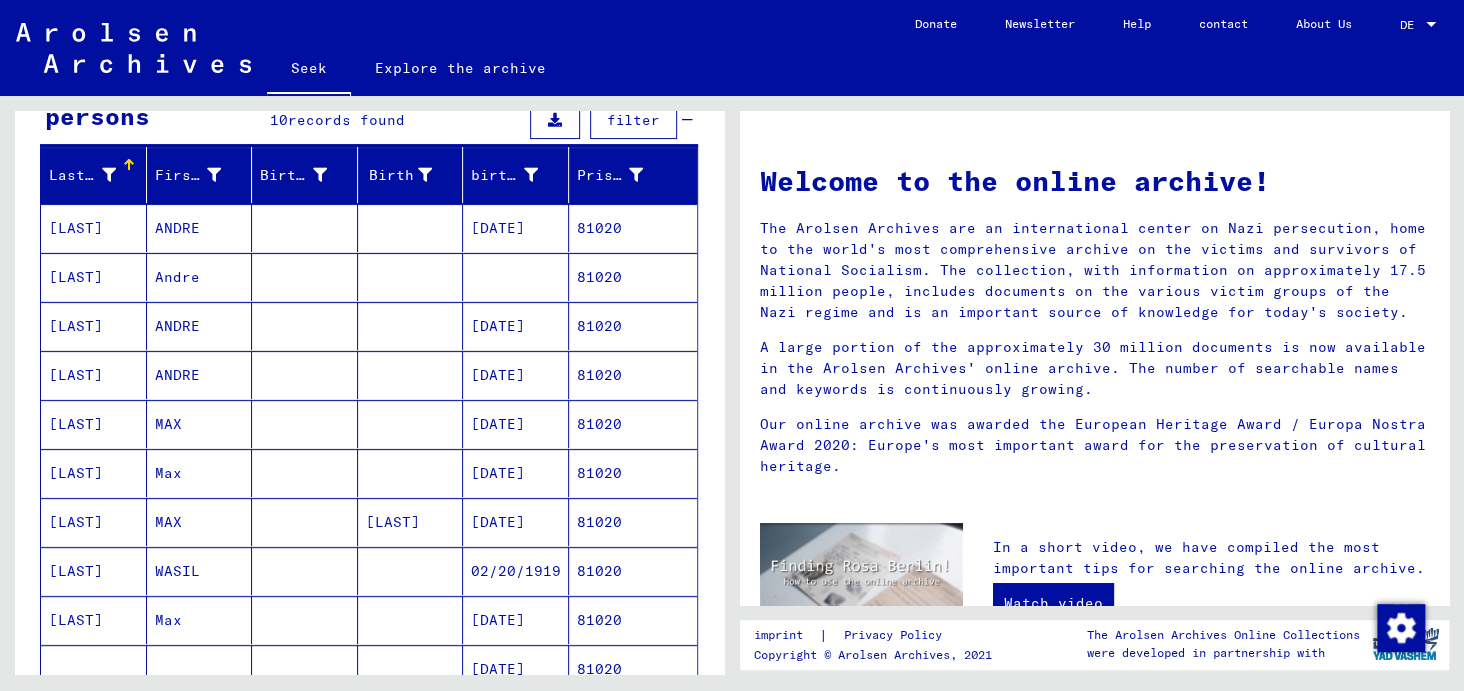 scroll, scrollTop: 200, scrollLeft: 0, axis: vertical 